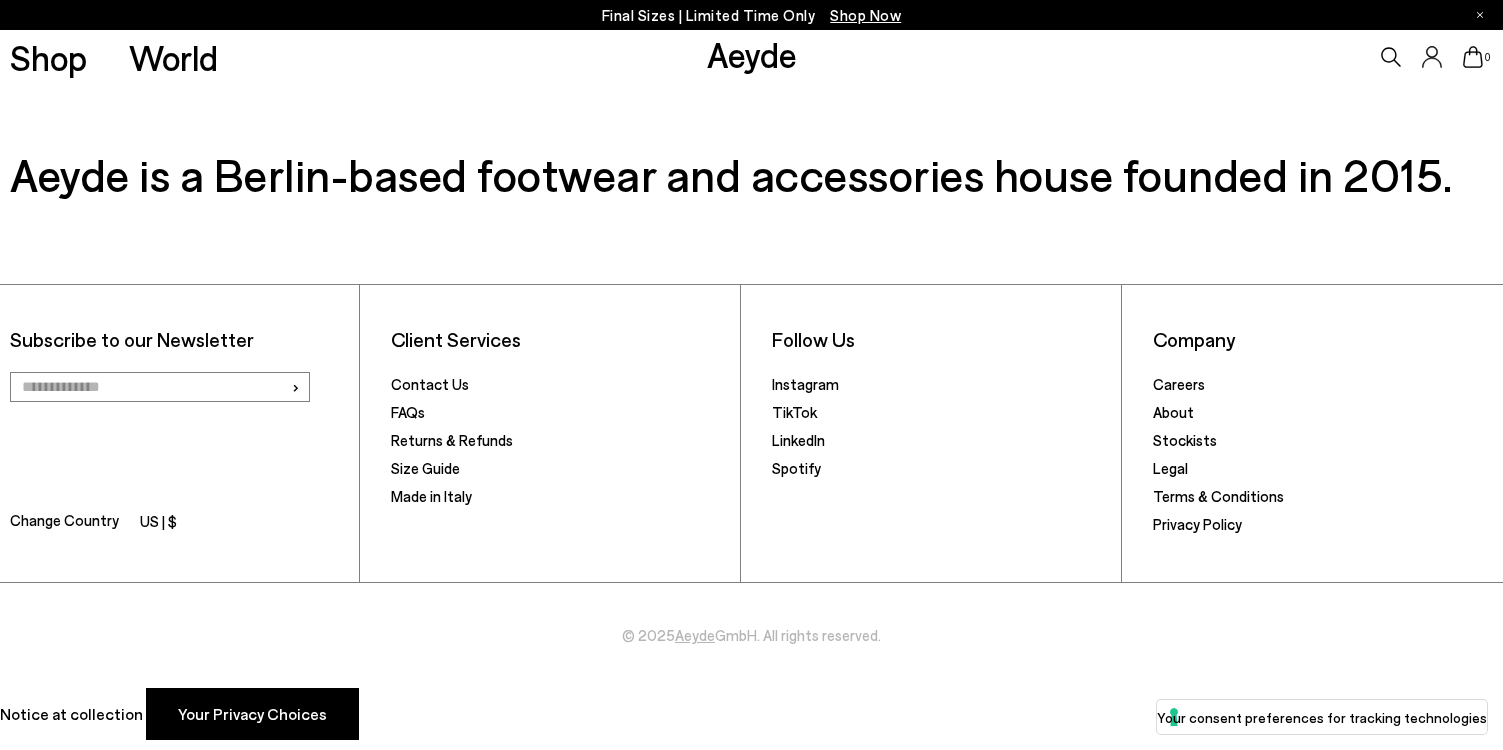 scroll, scrollTop: 1008, scrollLeft: 0, axis: vertical 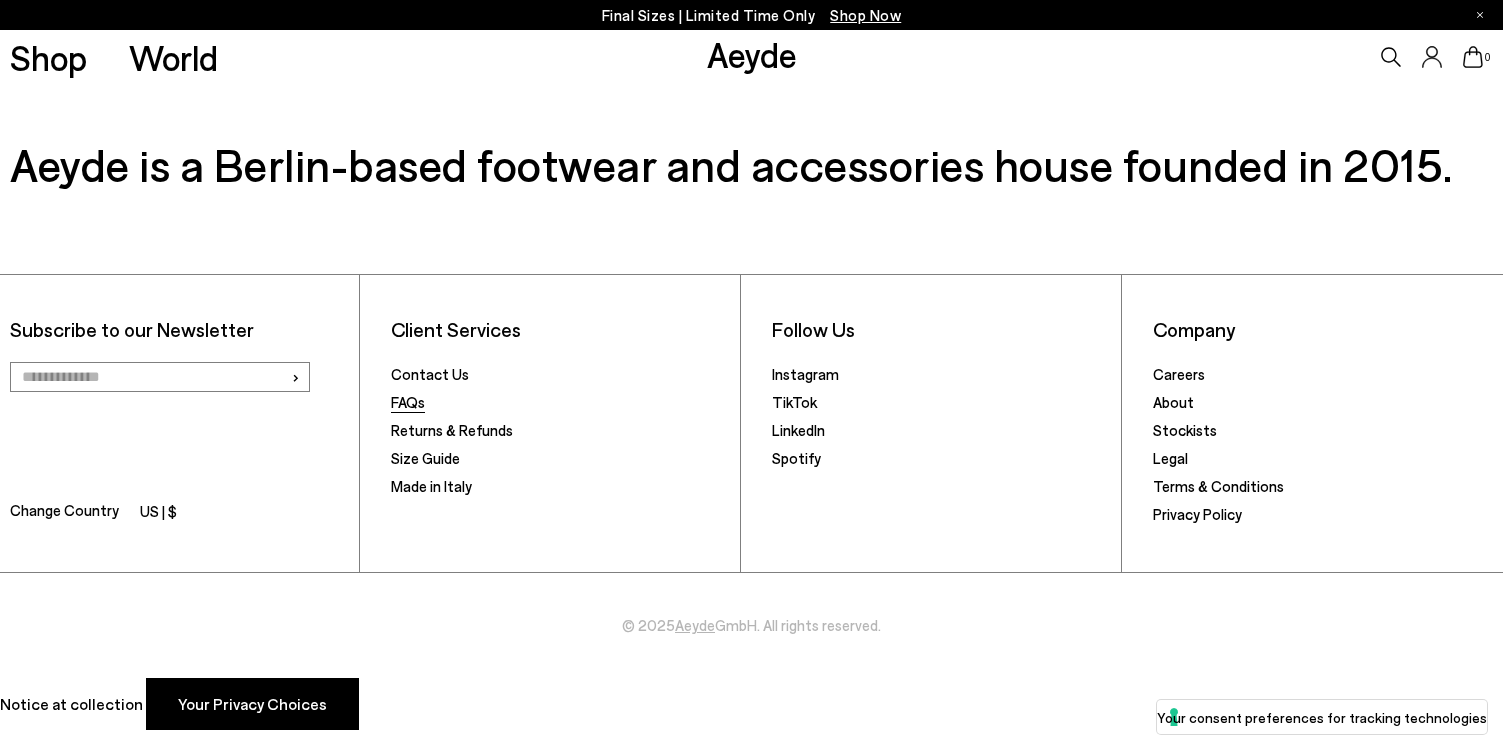 click on "FAQs" at bounding box center (408, 402) 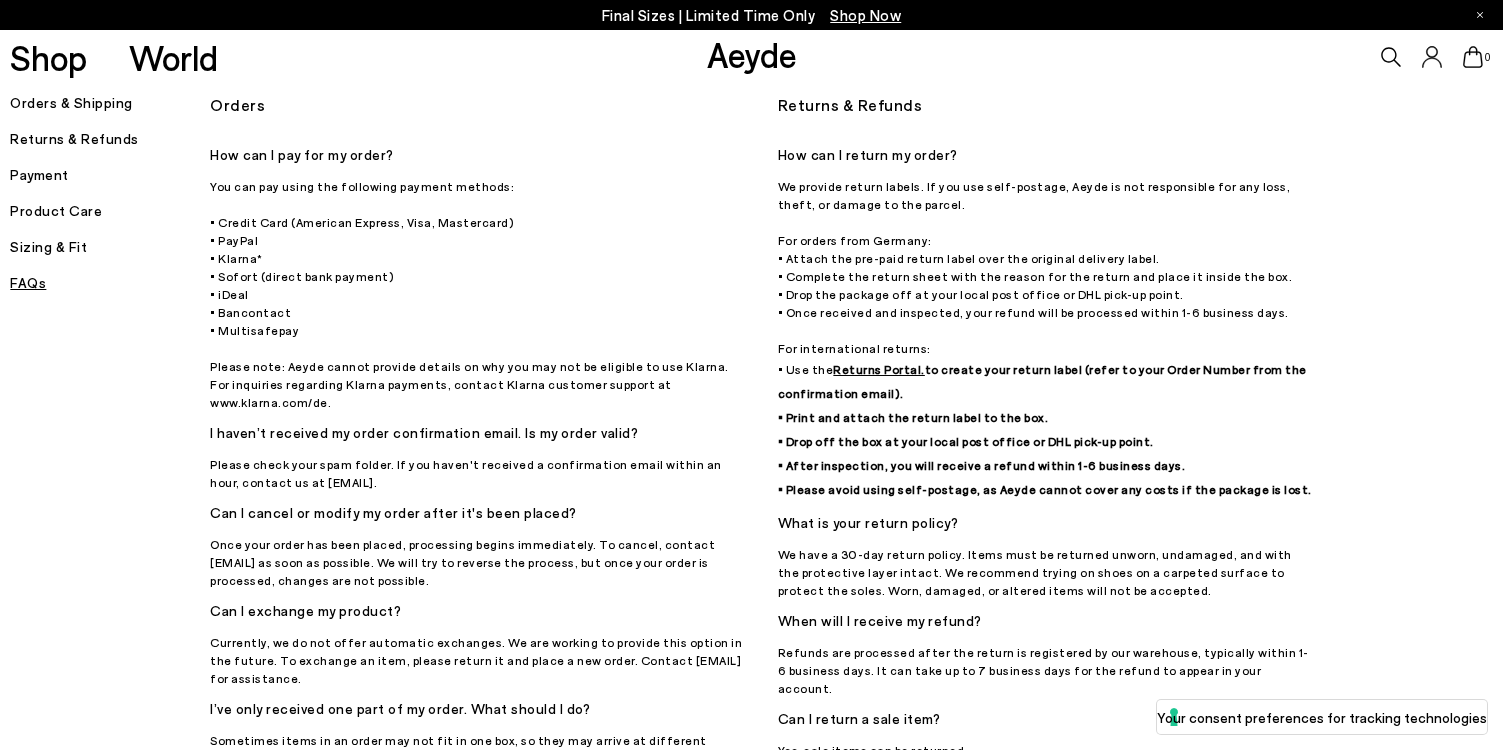 scroll, scrollTop: 0, scrollLeft: 0, axis: both 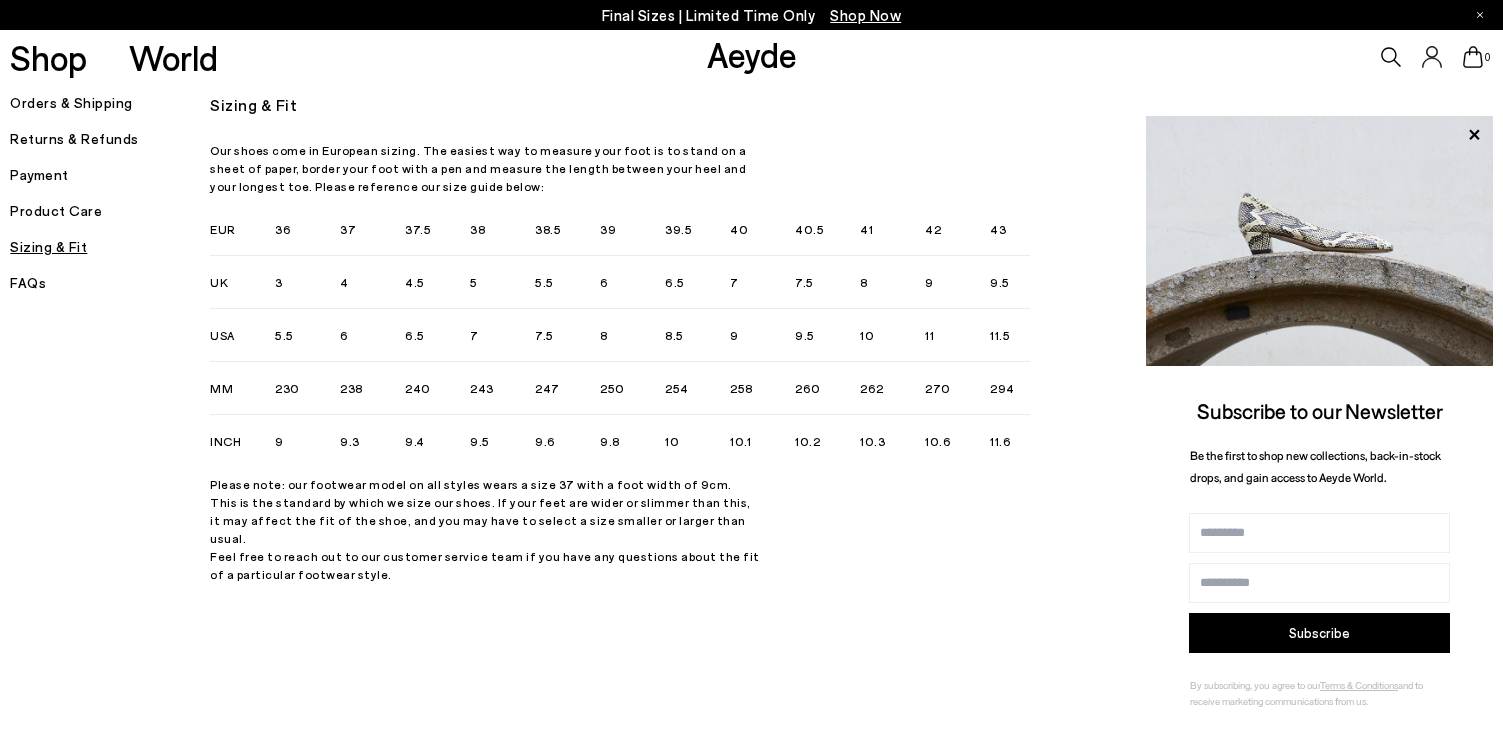 drag, startPoint x: 555, startPoint y: 343, endPoint x: 555, endPoint y: 277, distance: 66 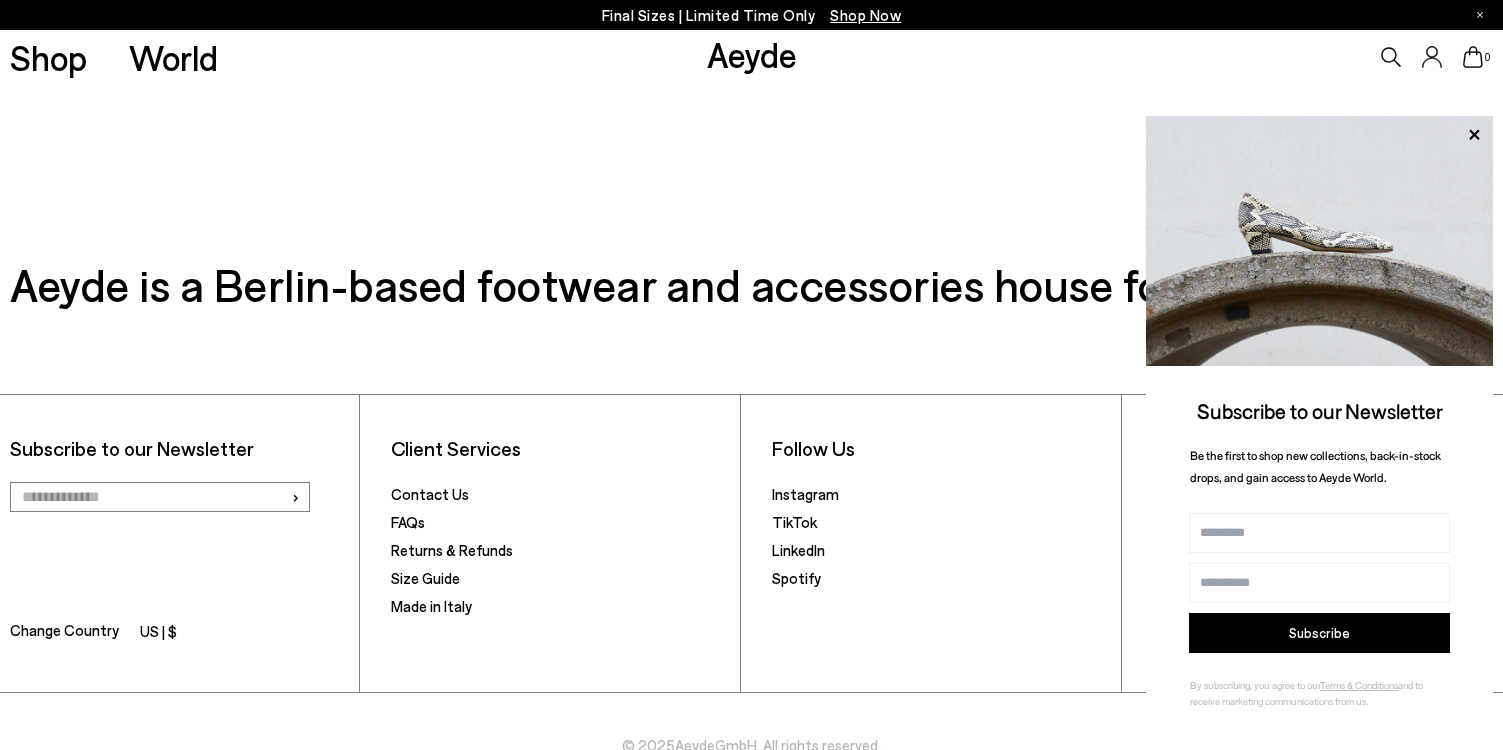 scroll, scrollTop: 0, scrollLeft: 0, axis: both 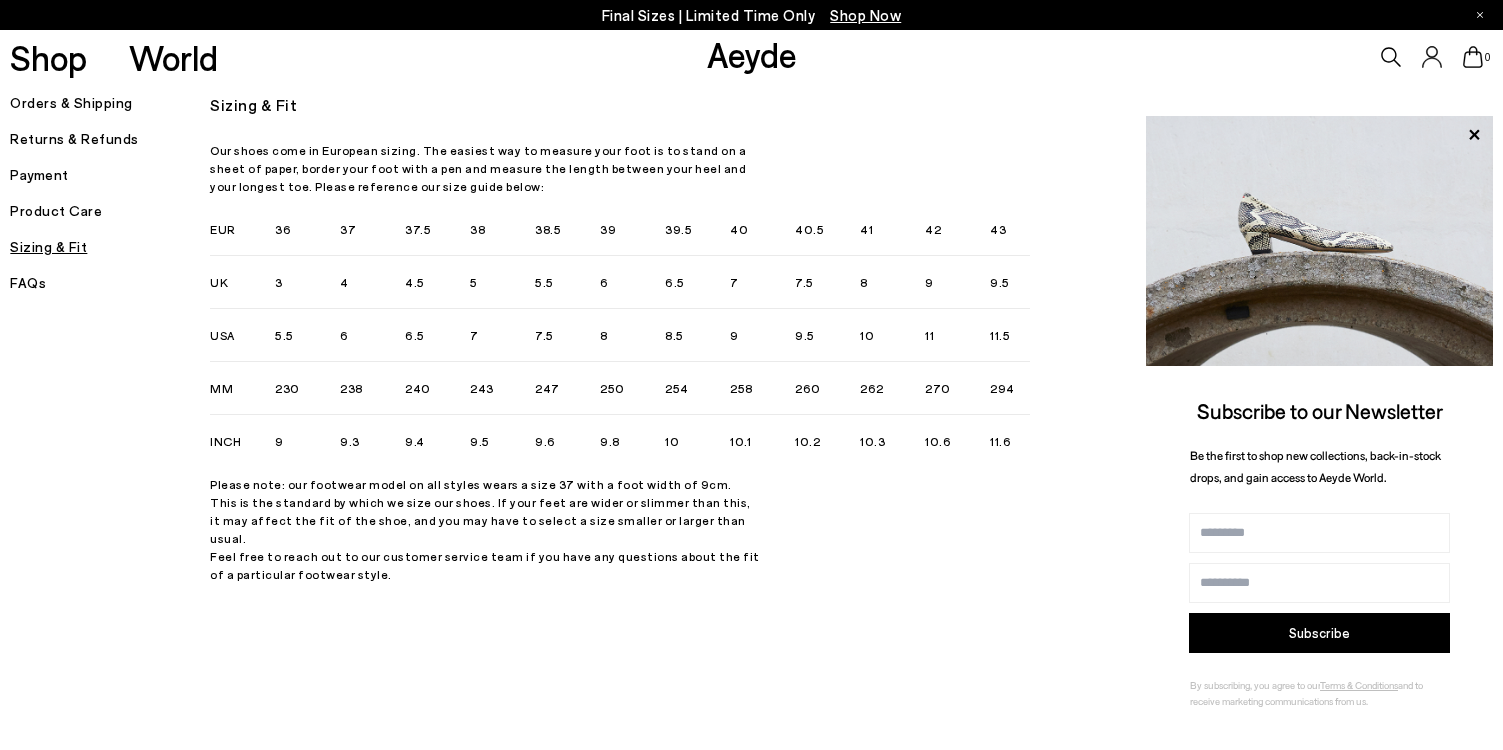 click on "Aeyde" at bounding box center (752, 54) 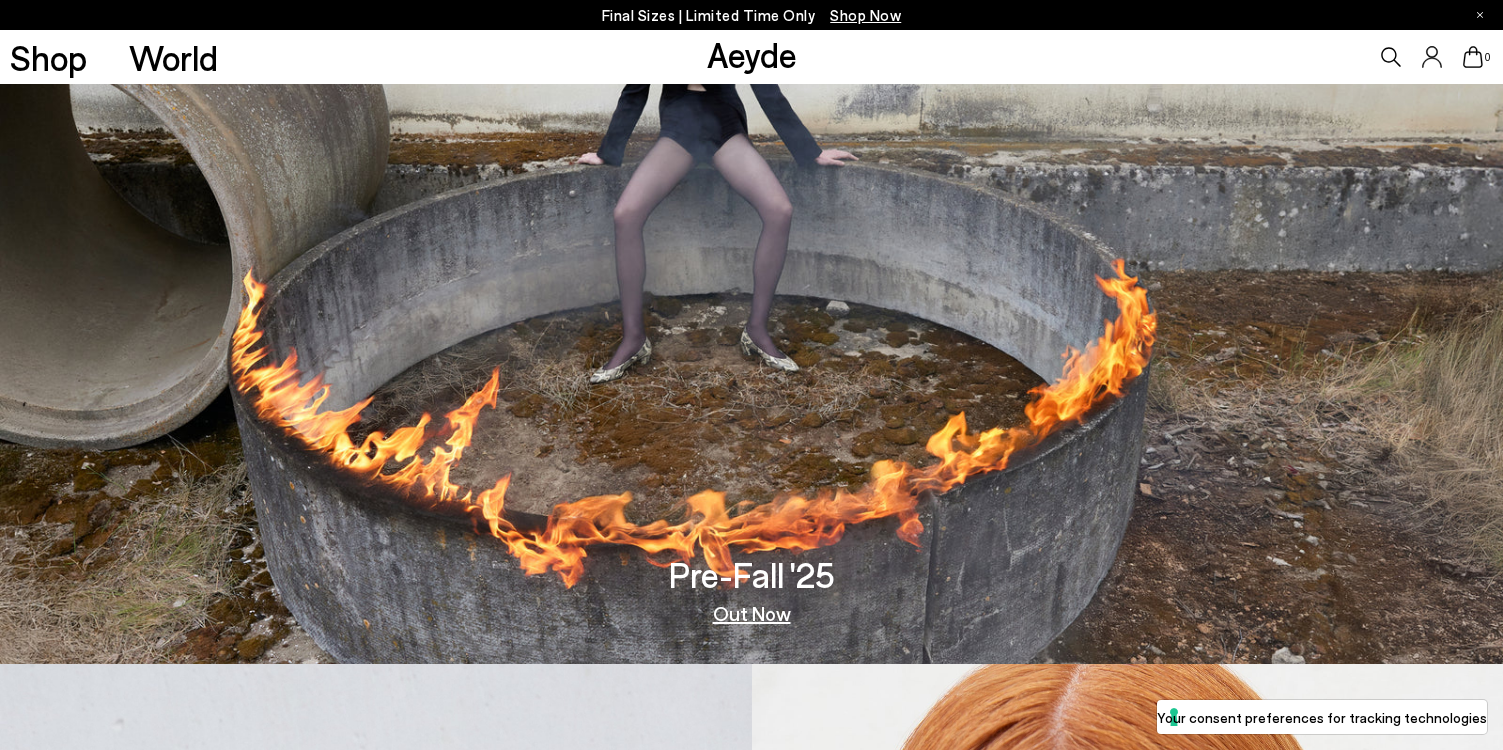 scroll, scrollTop: 0, scrollLeft: 0, axis: both 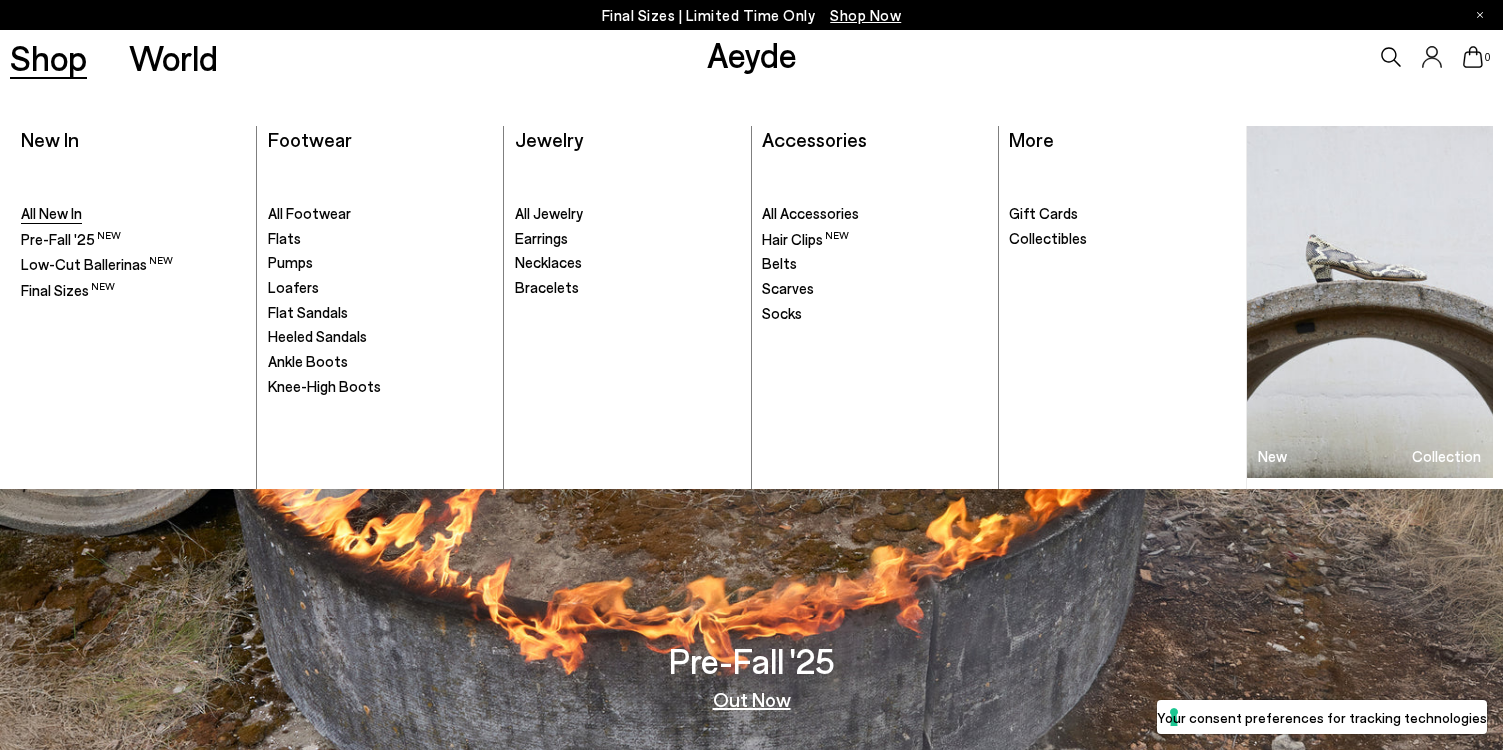 click on "All New In" at bounding box center [51, 213] 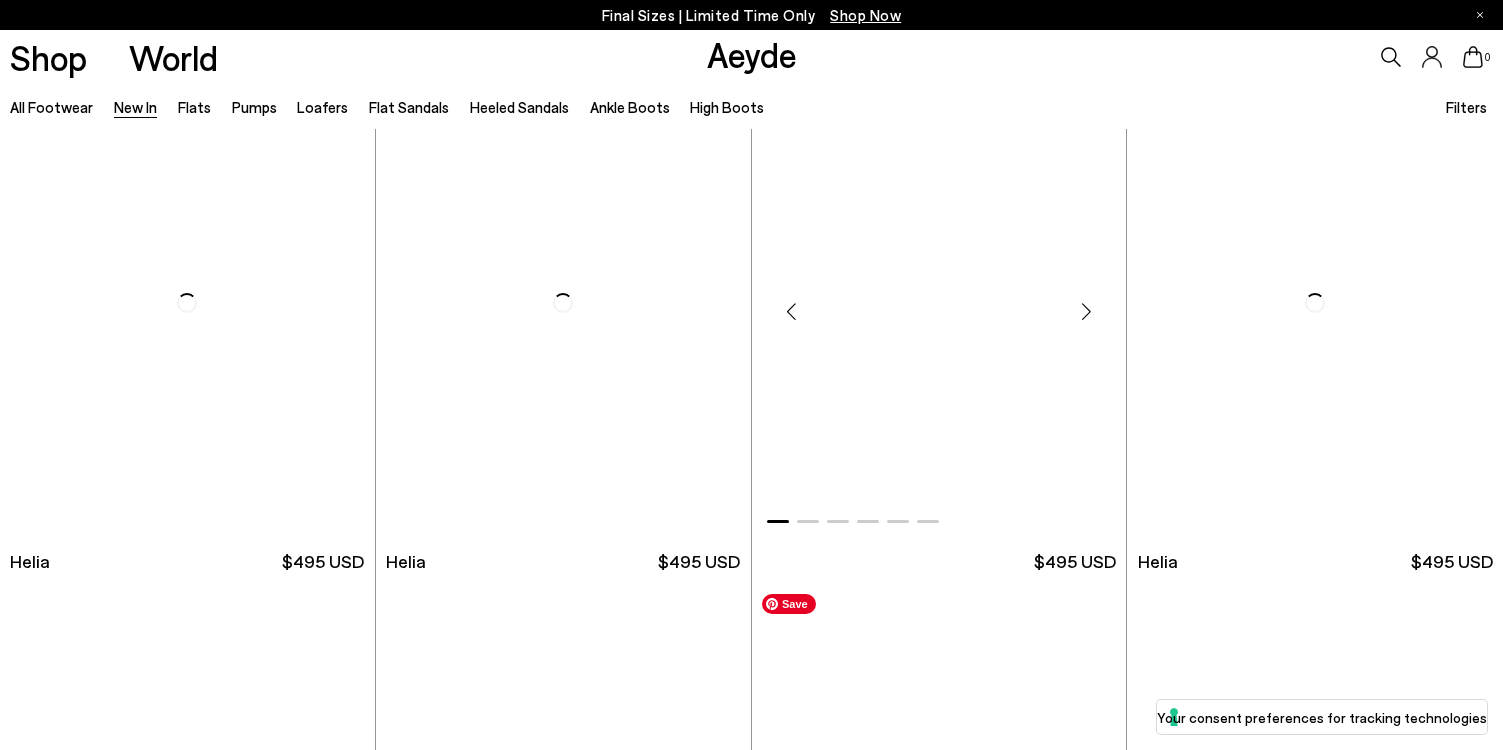 scroll, scrollTop: 698, scrollLeft: 0, axis: vertical 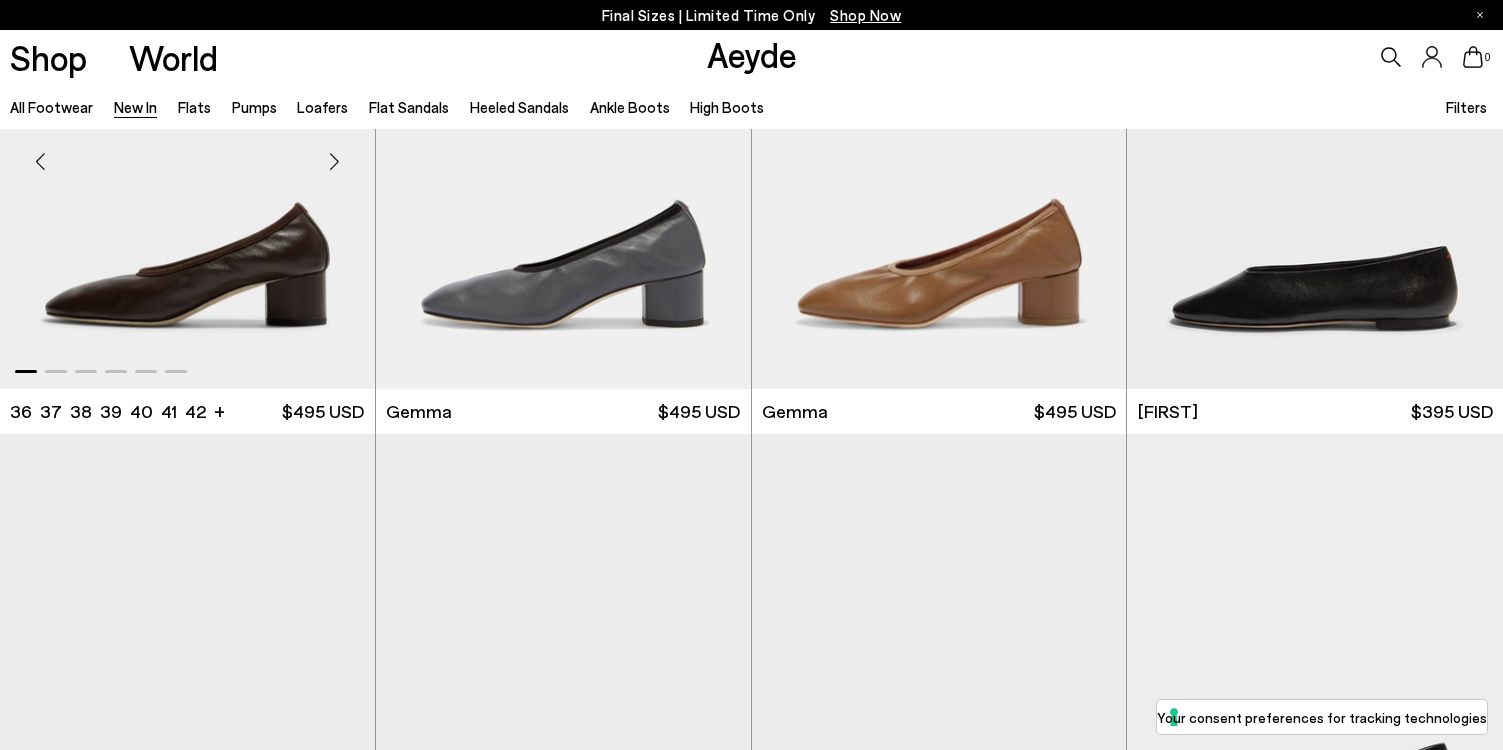 click at bounding box center [187, 153] 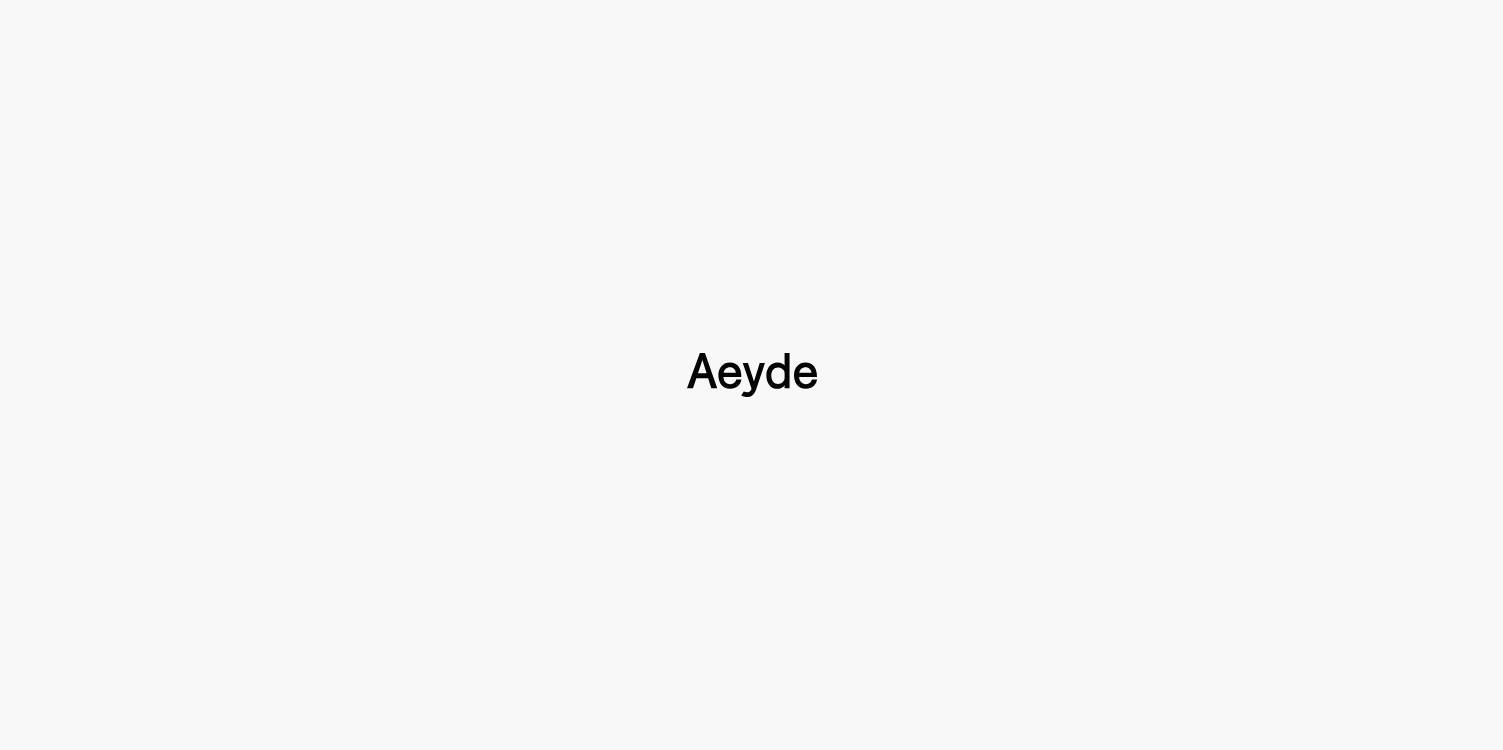 type 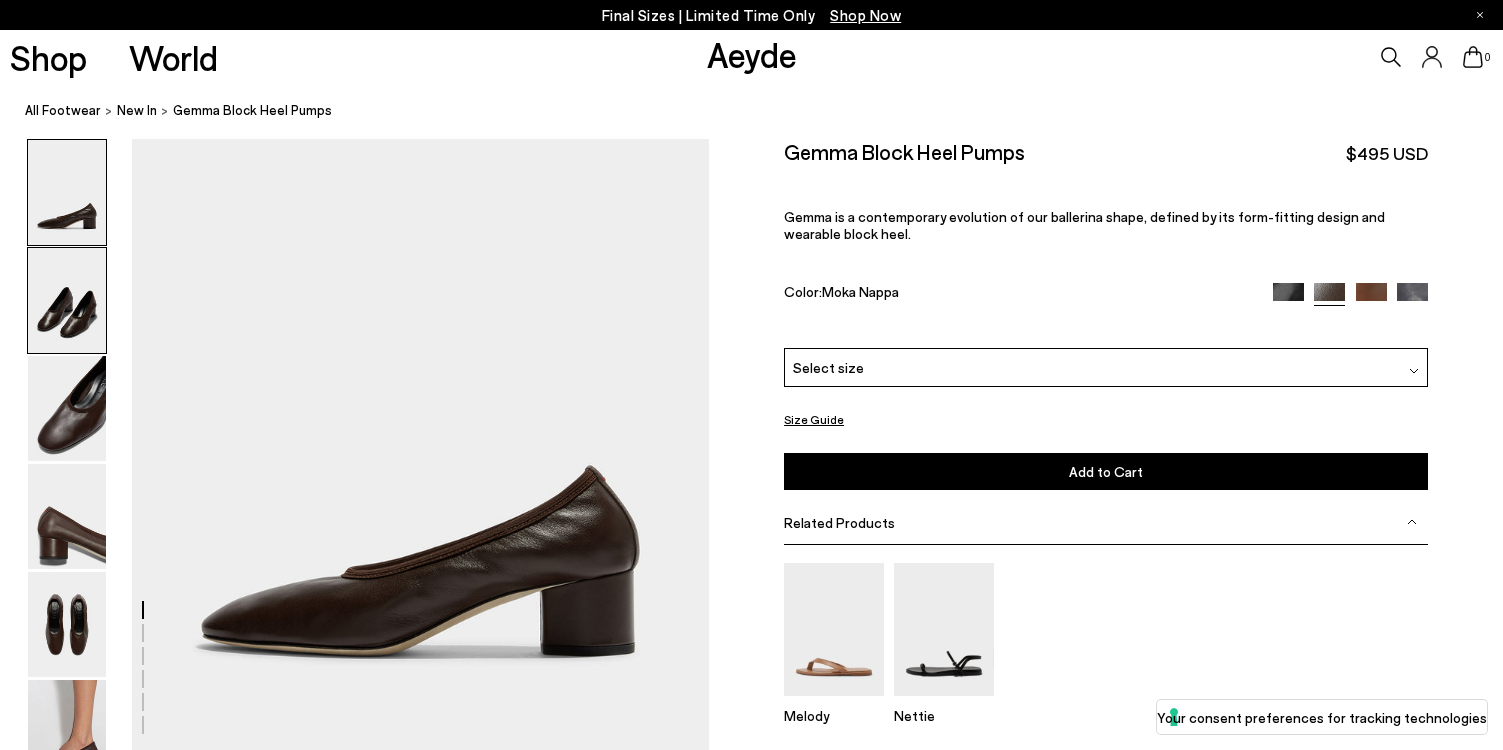 click at bounding box center (67, 300) 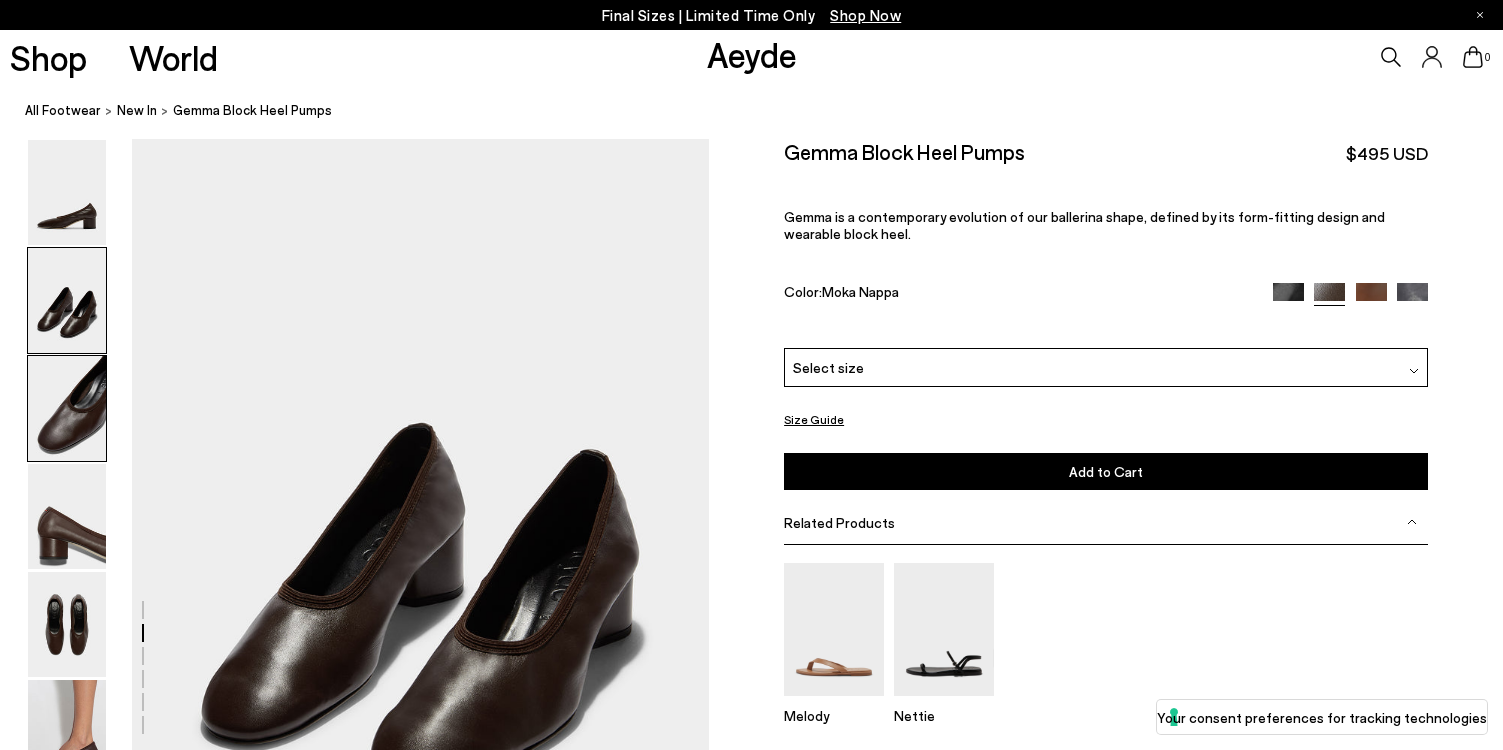 click at bounding box center [67, 408] 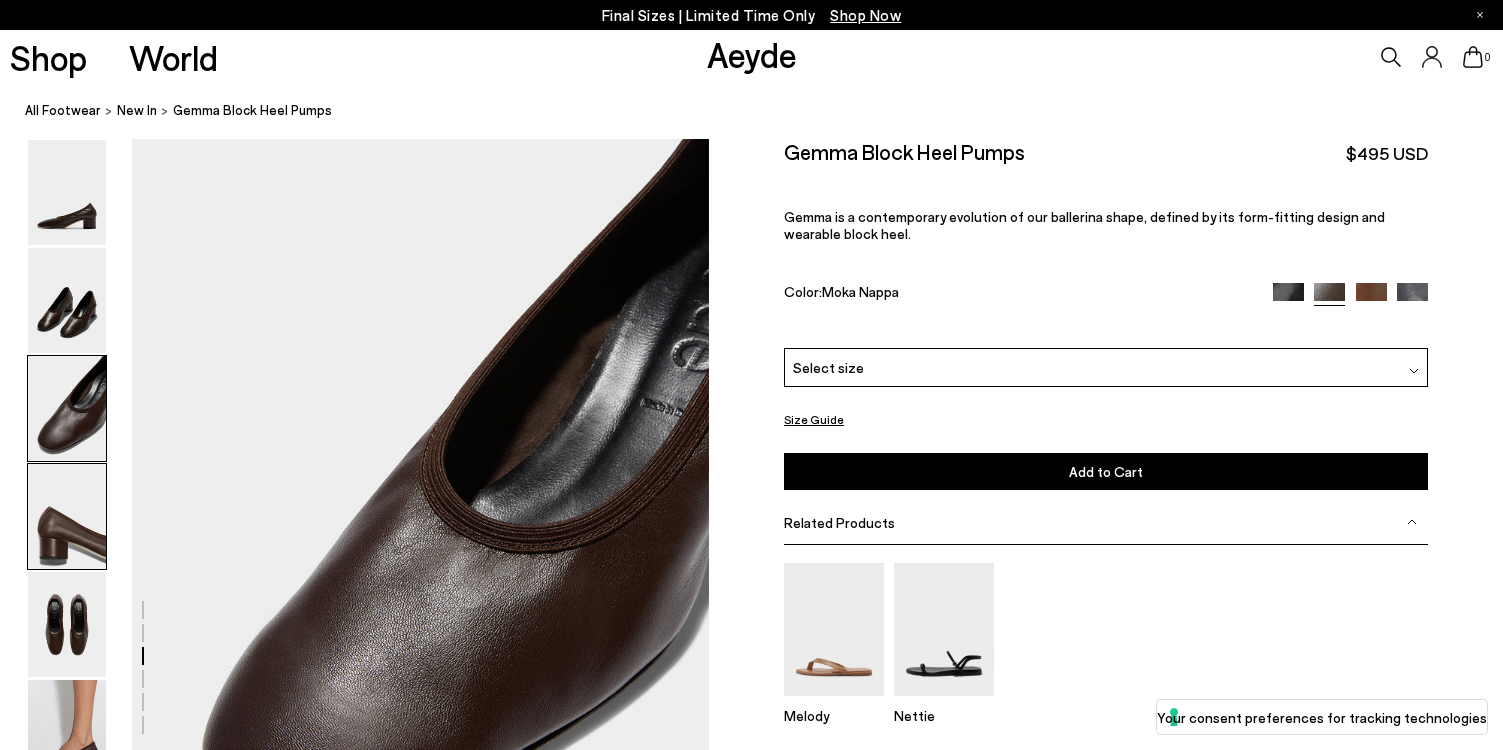 scroll, scrollTop: 1388, scrollLeft: 0, axis: vertical 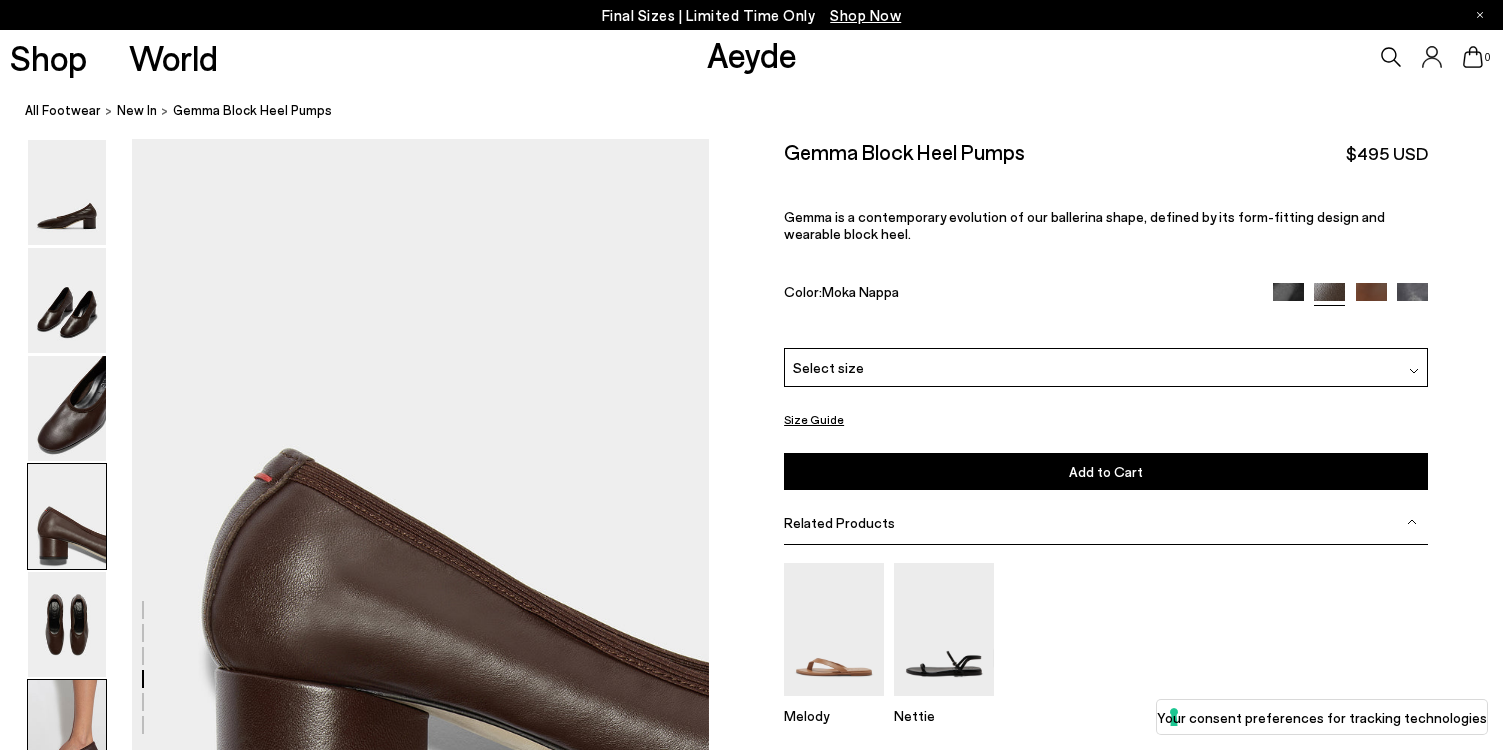 click at bounding box center [67, 732] 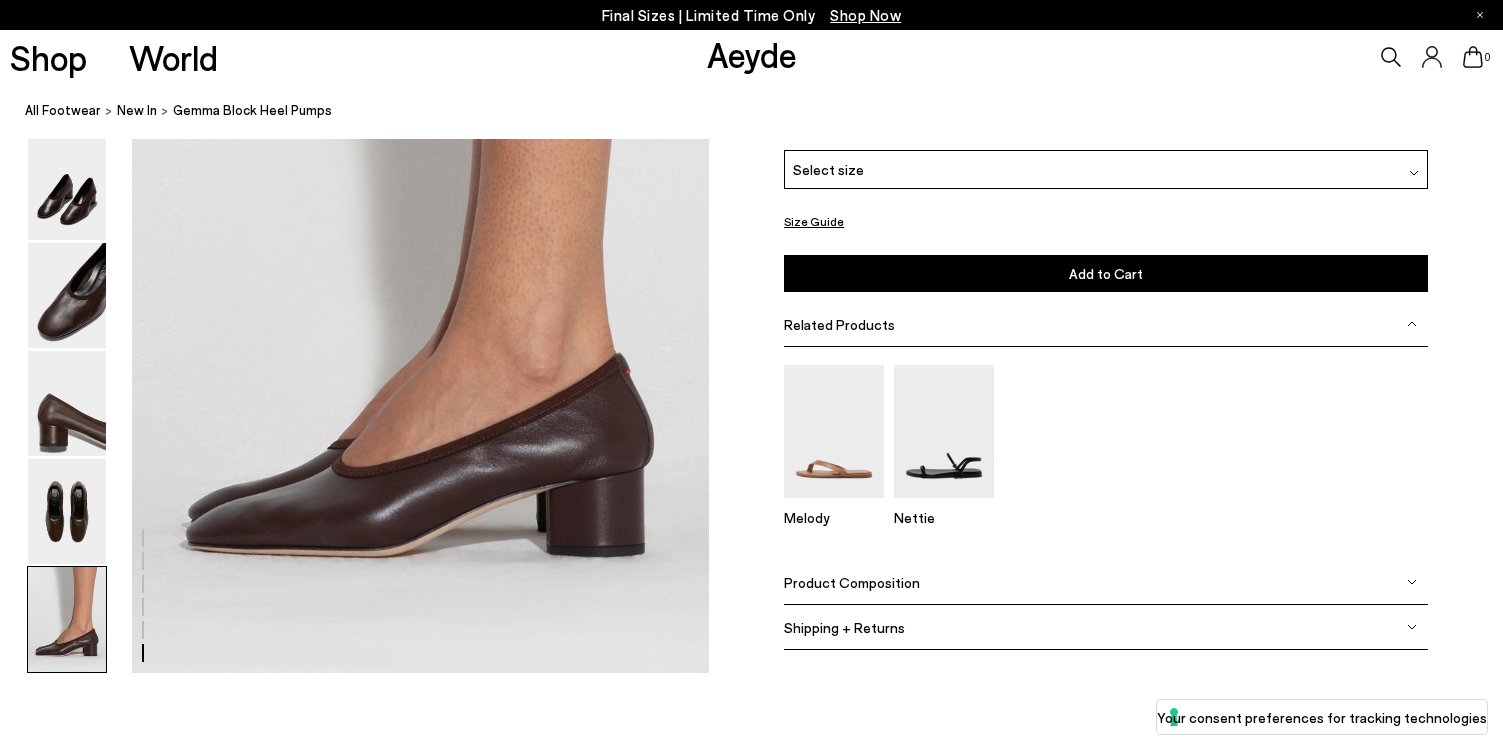 scroll, scrollTop: 3954, scrollLeft: 0, axis: vertical 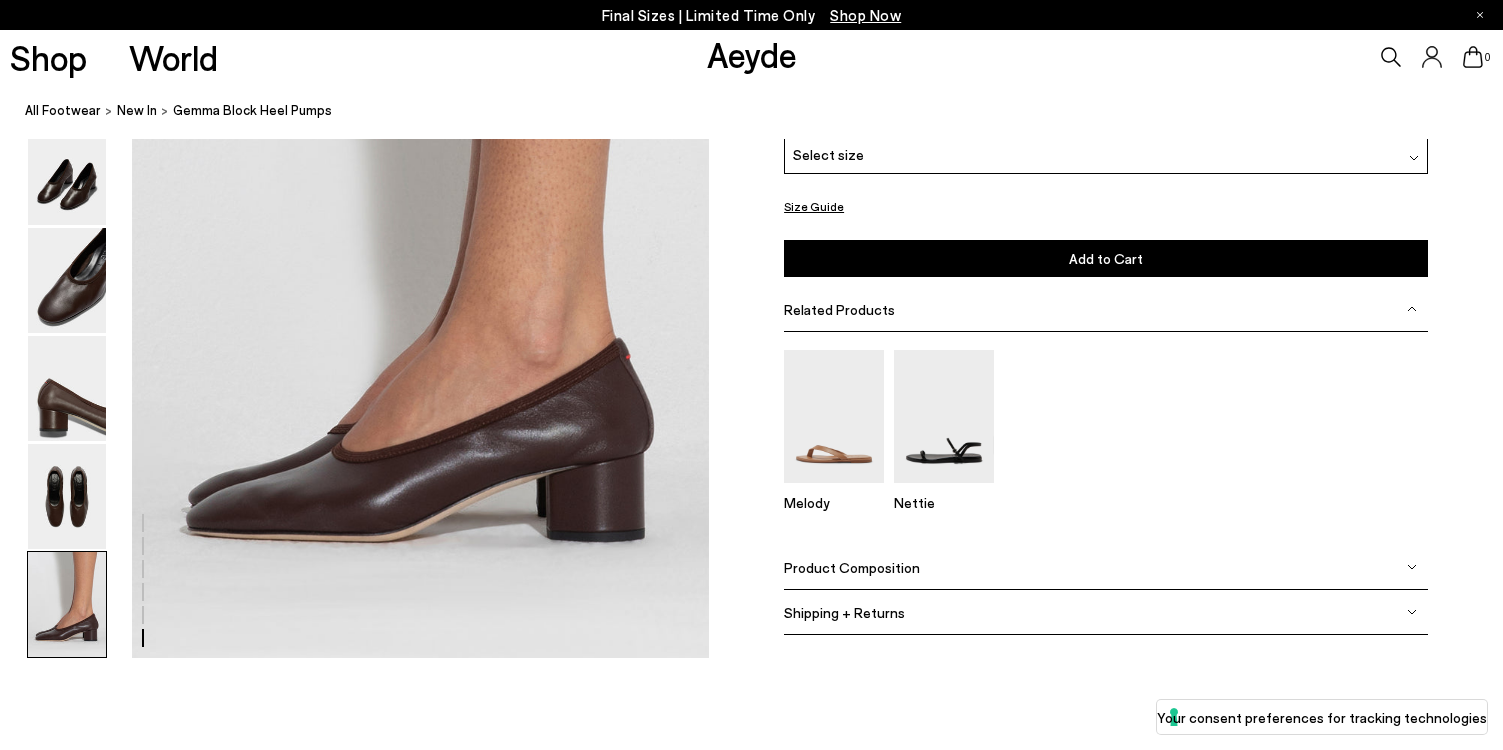 click at bounding box center [67, 604] 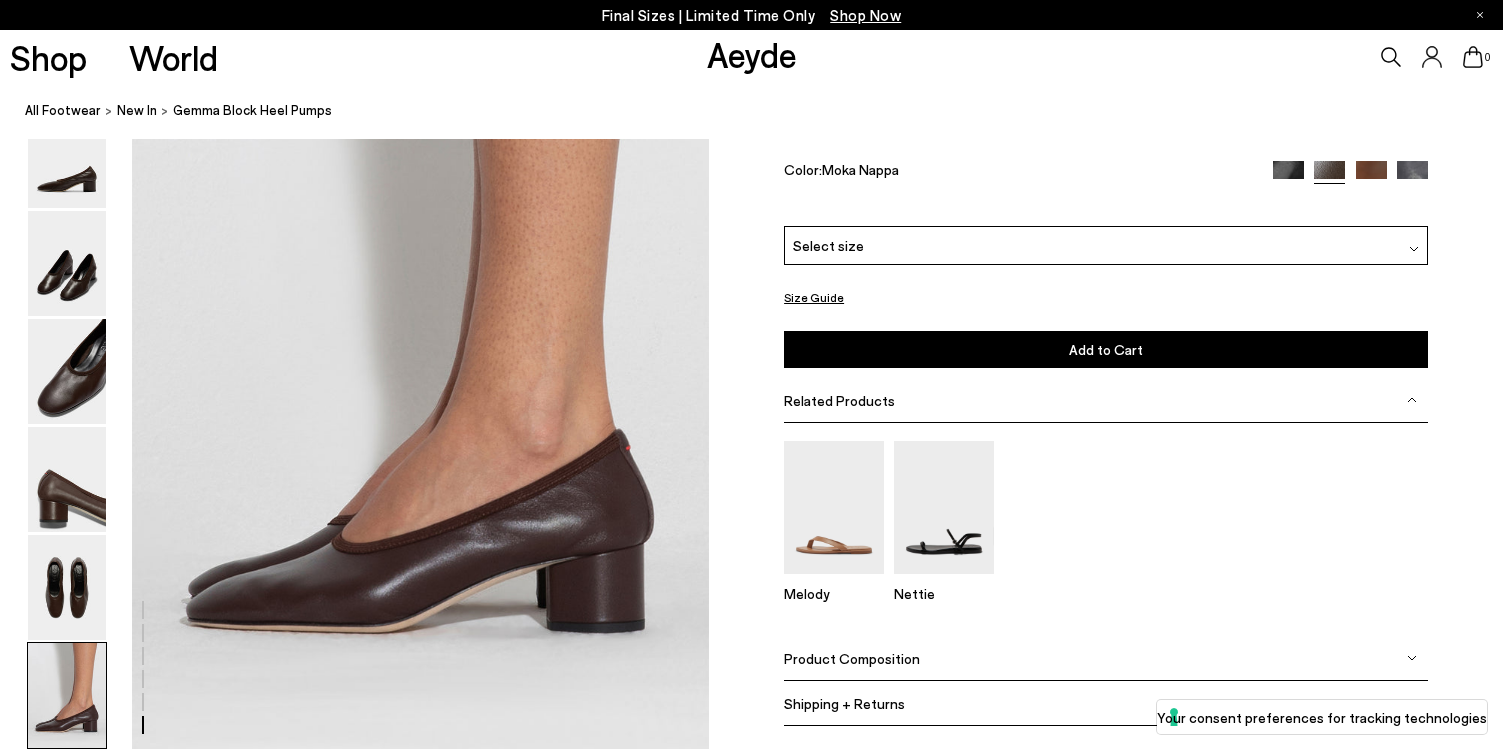 scroll, scrollTop: 3842, scrollLeft: 0, axis: vertical 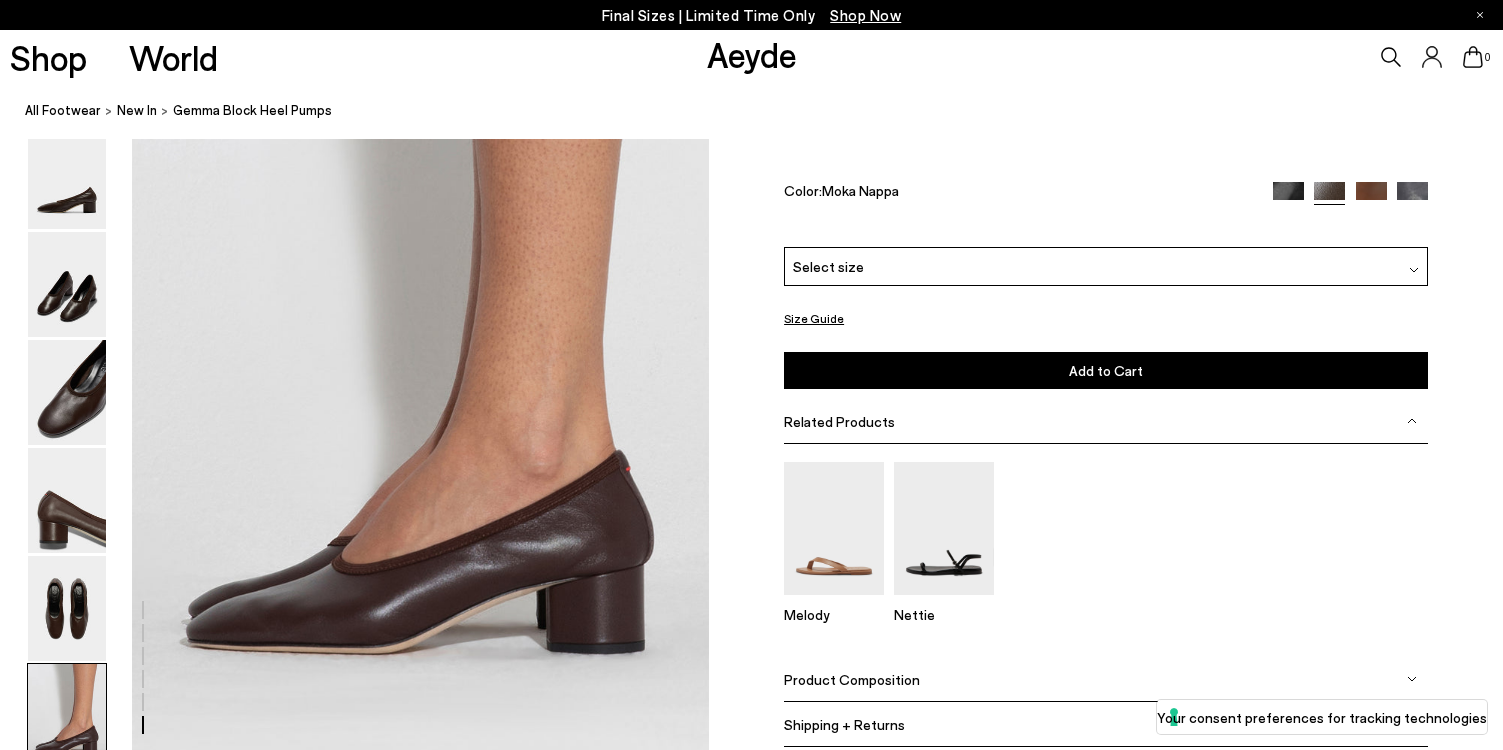 click on "Select size" at bounding box center [1106, 265] 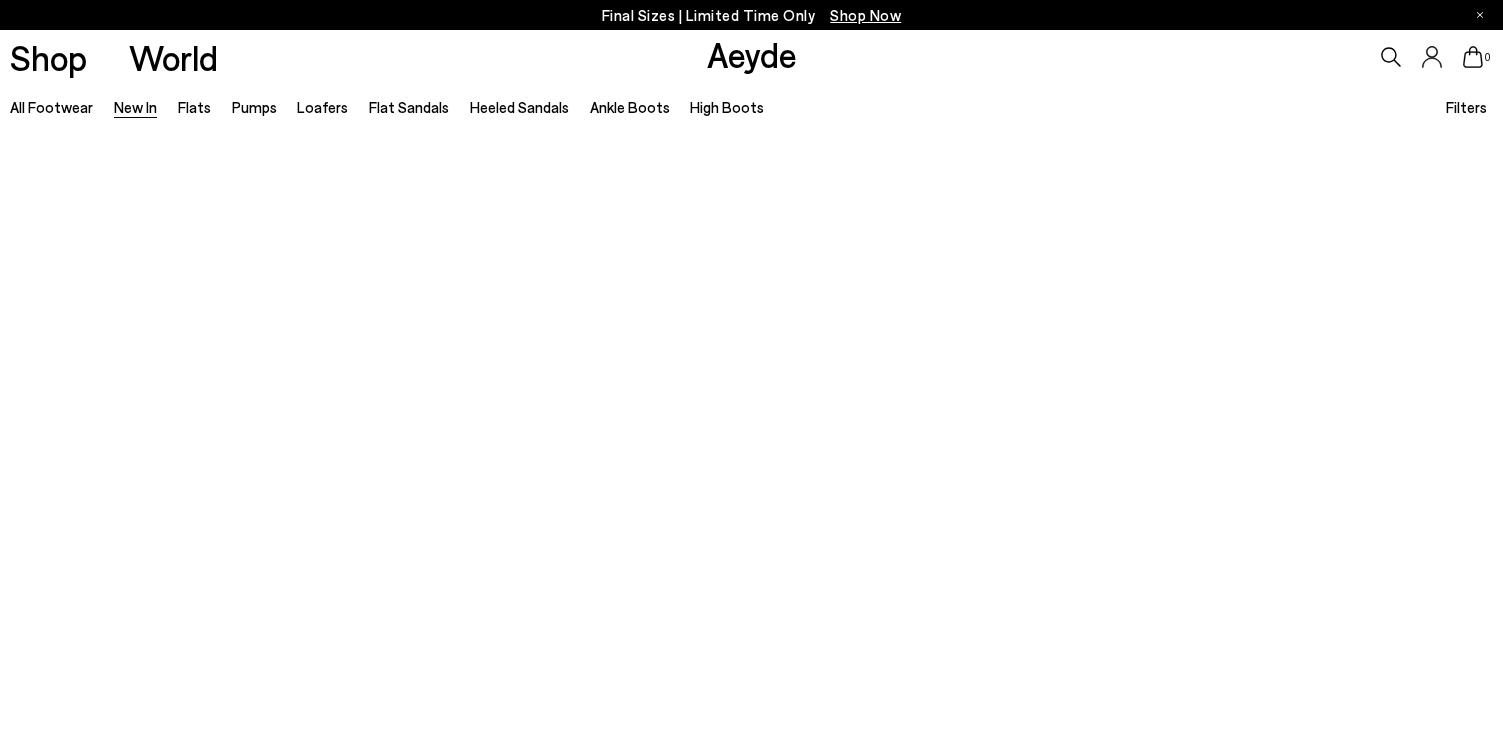scroll, scrollTop: 0, scrollLeft: 0, axis: both 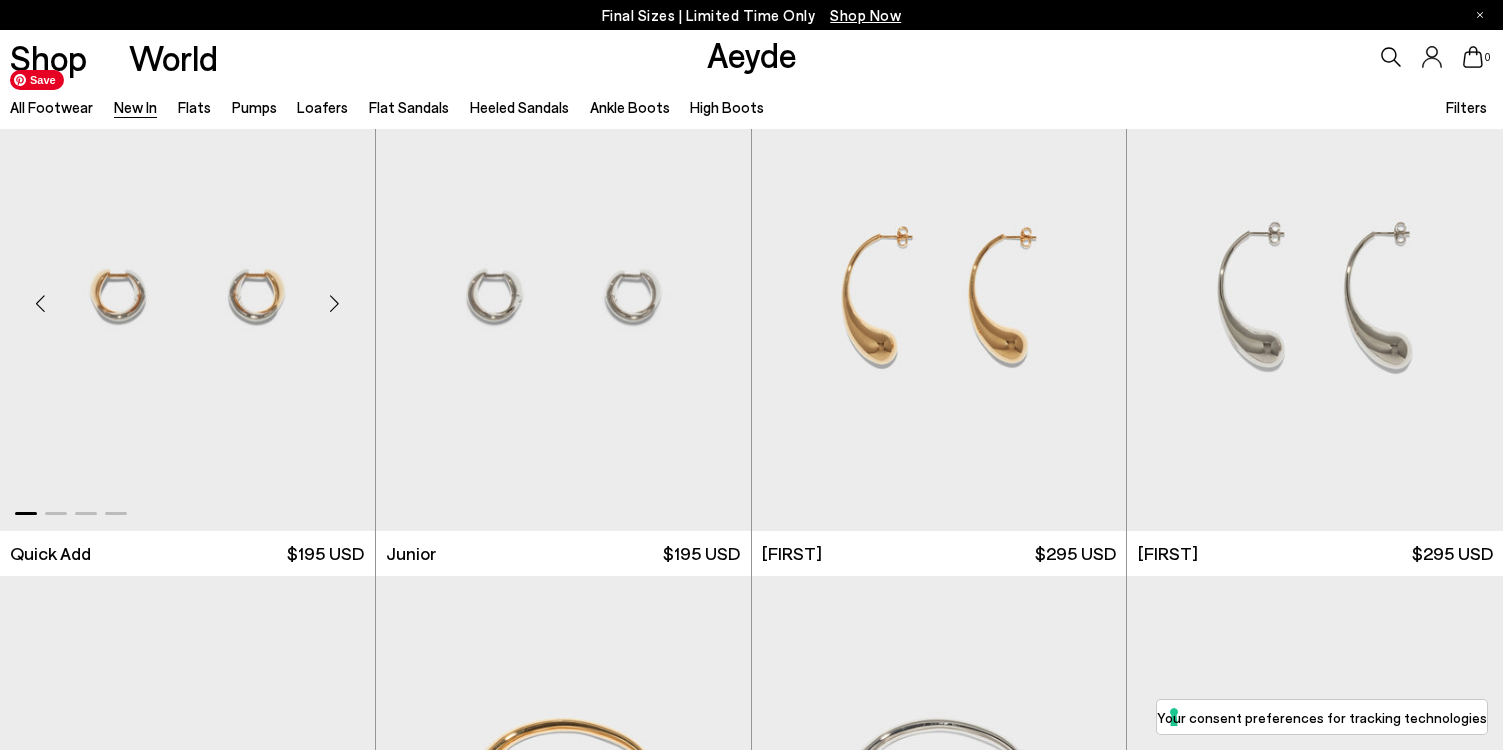 click at bounding box center (187, 295) 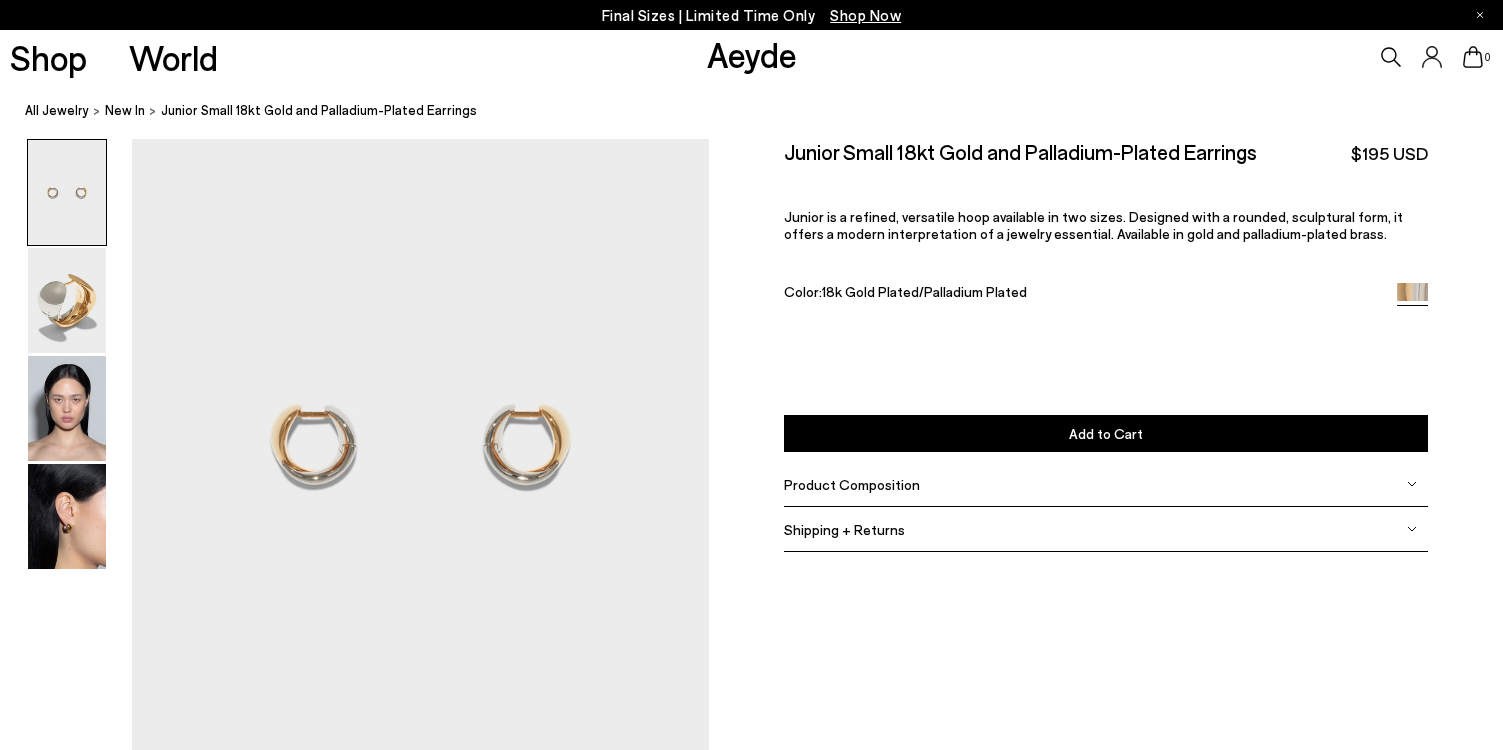 scroll, scrollTop: 0, scrollLeft: 0, axis: both 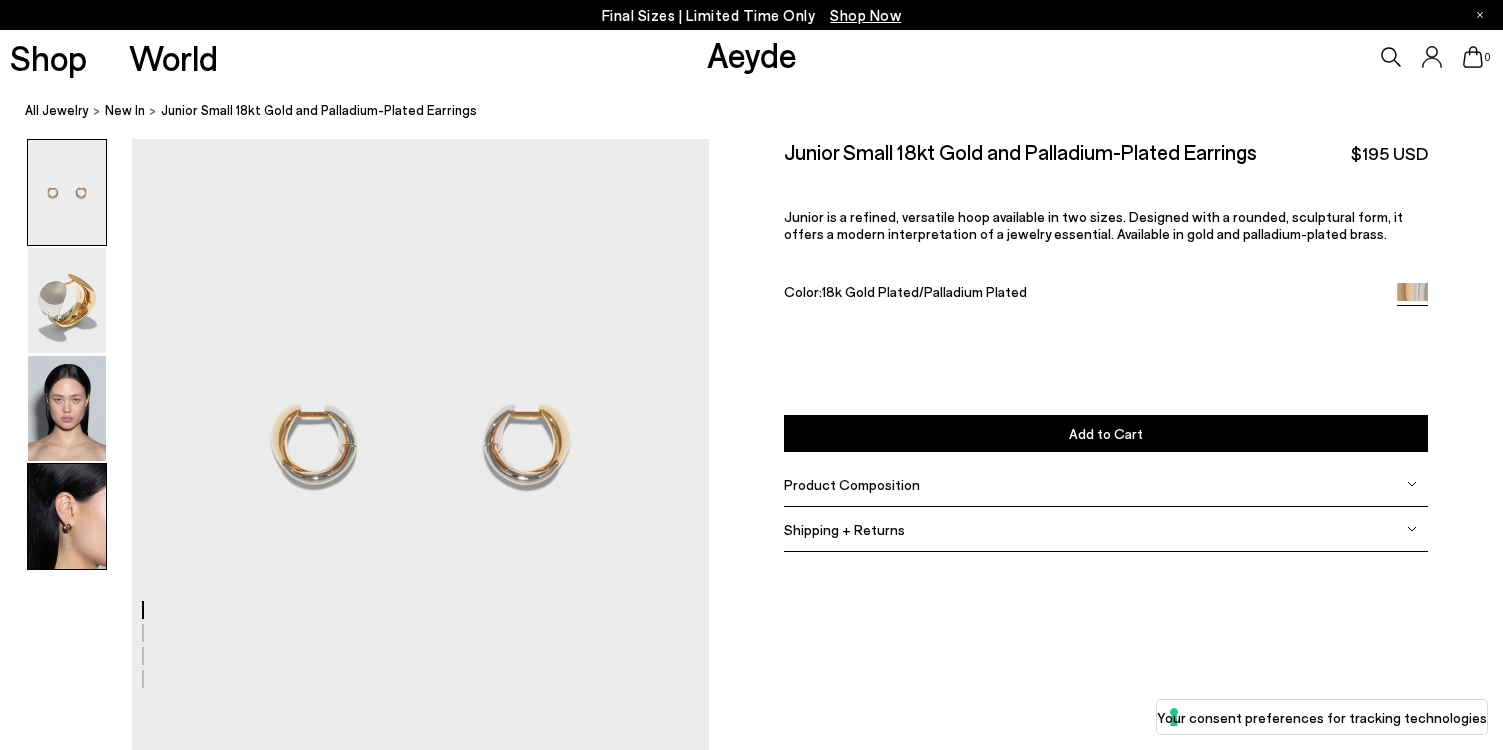 click at bounding box center [67, 516] 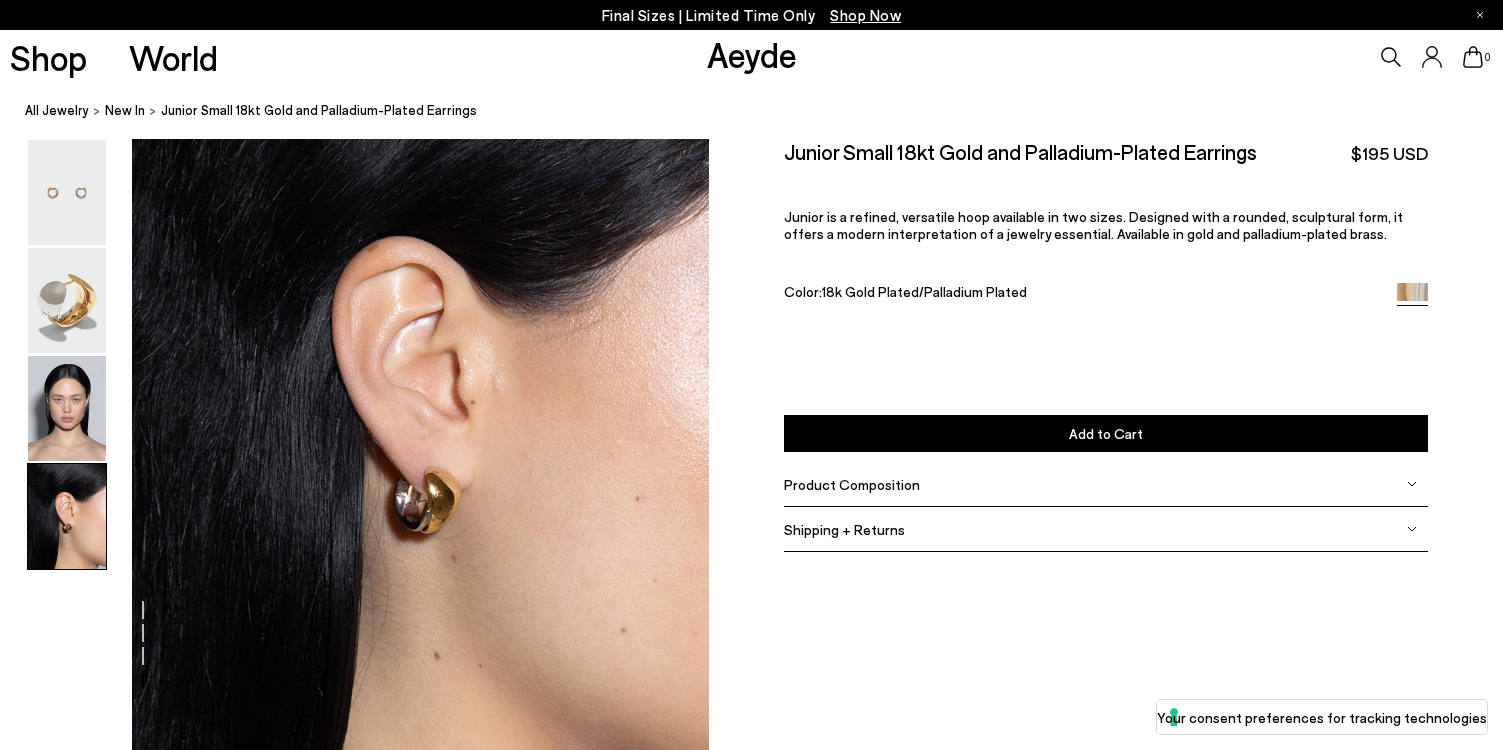 scroll, scrollTop: 2297, scrollLeft: 0, axis: vertical 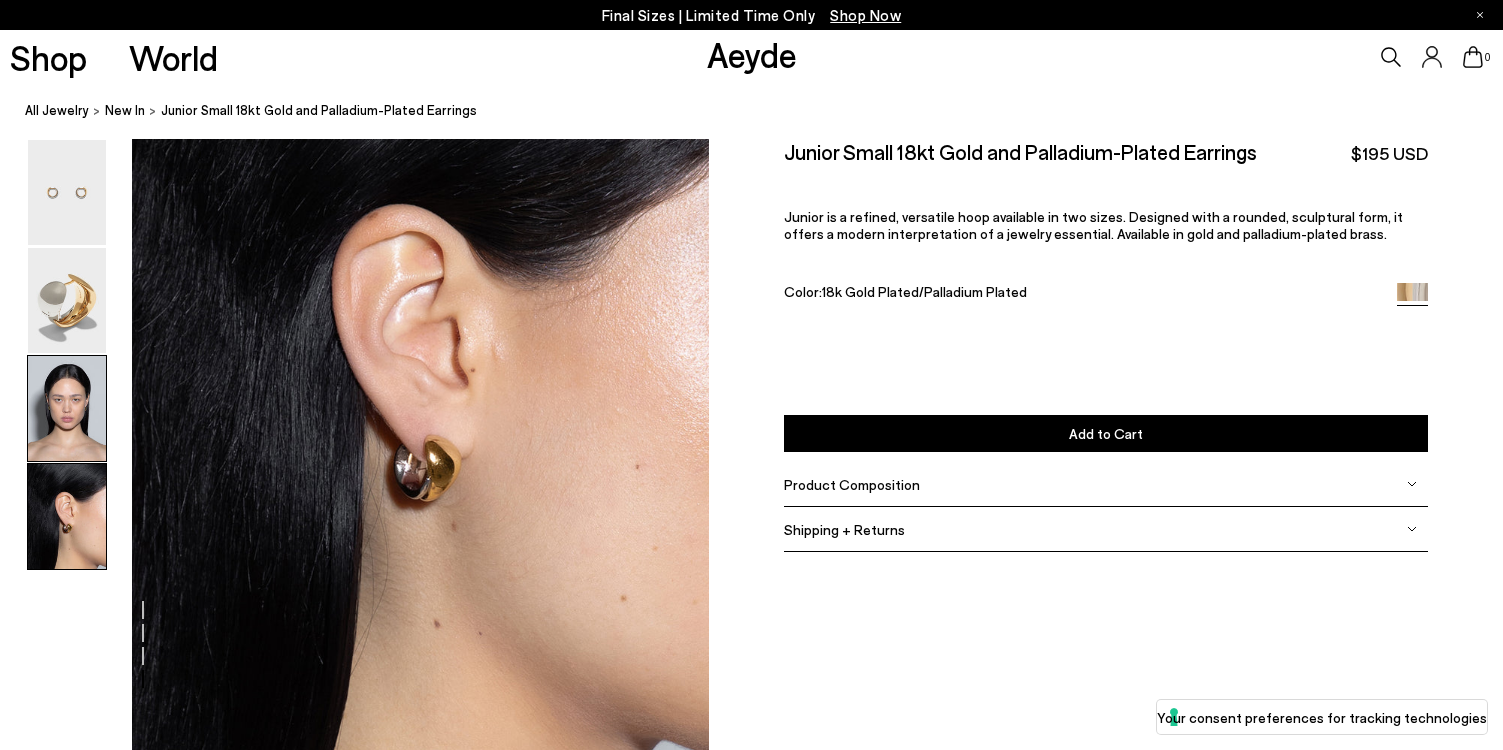 click at bounding box center (67, 408) 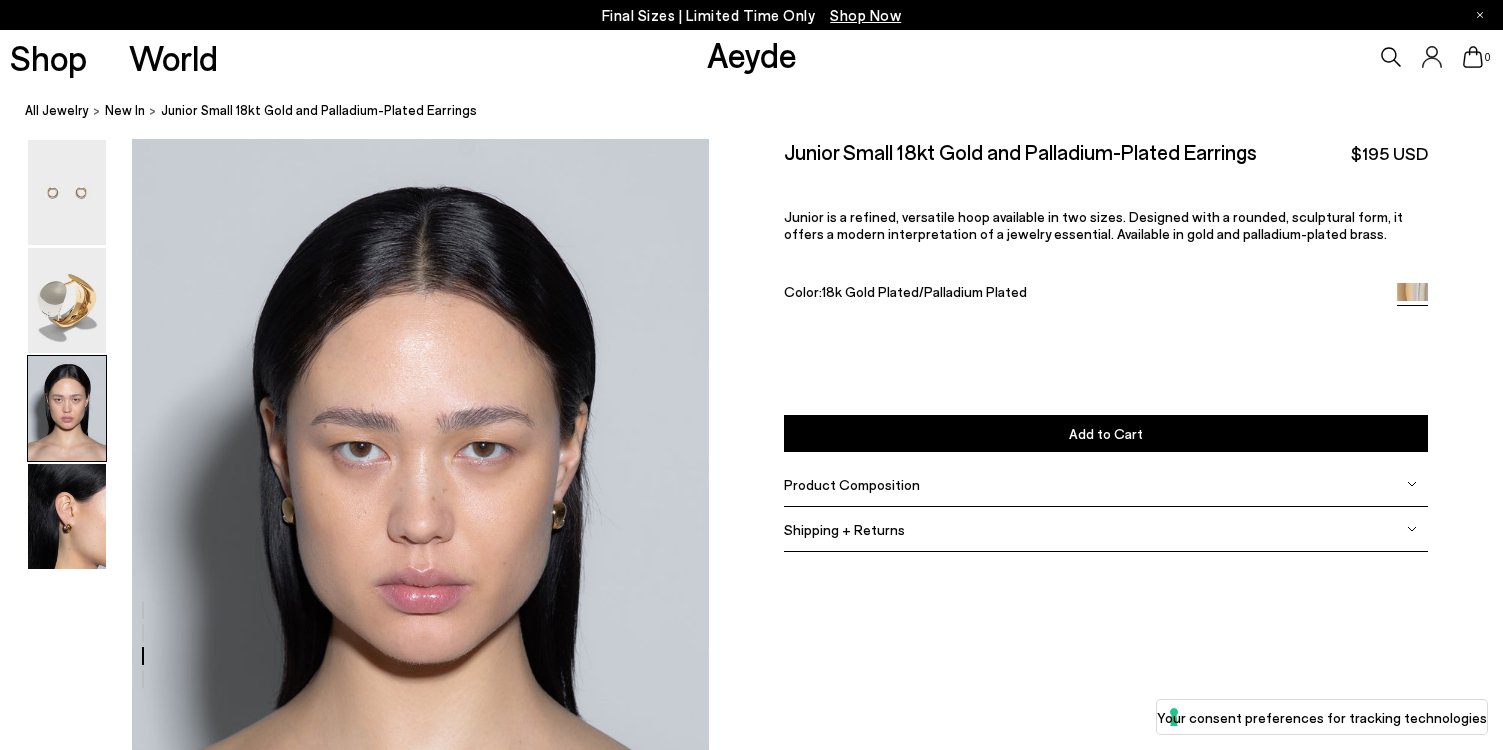 scroll, scrollTop: 1388, scrollLeft: 0, axis: vertical 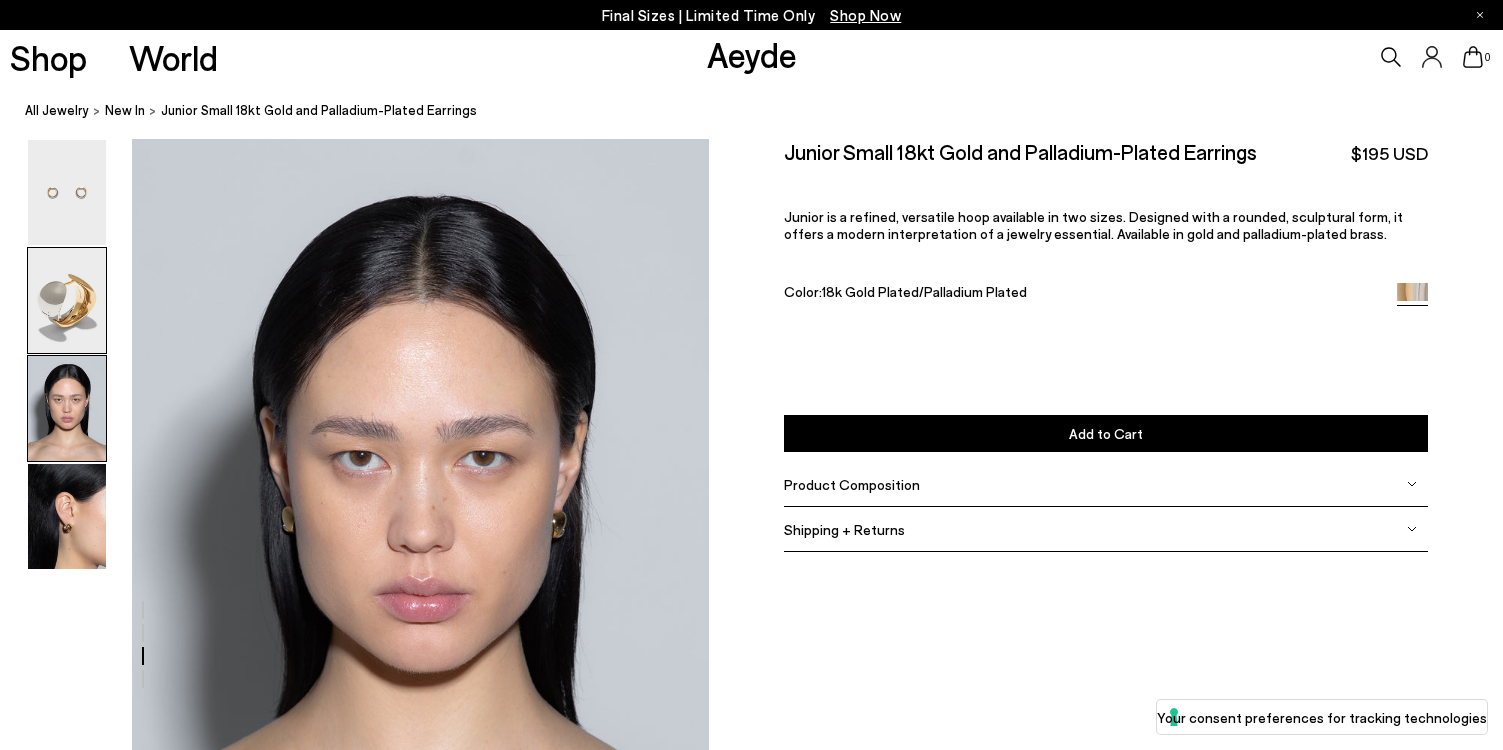 click at bounding box center (67, 300) 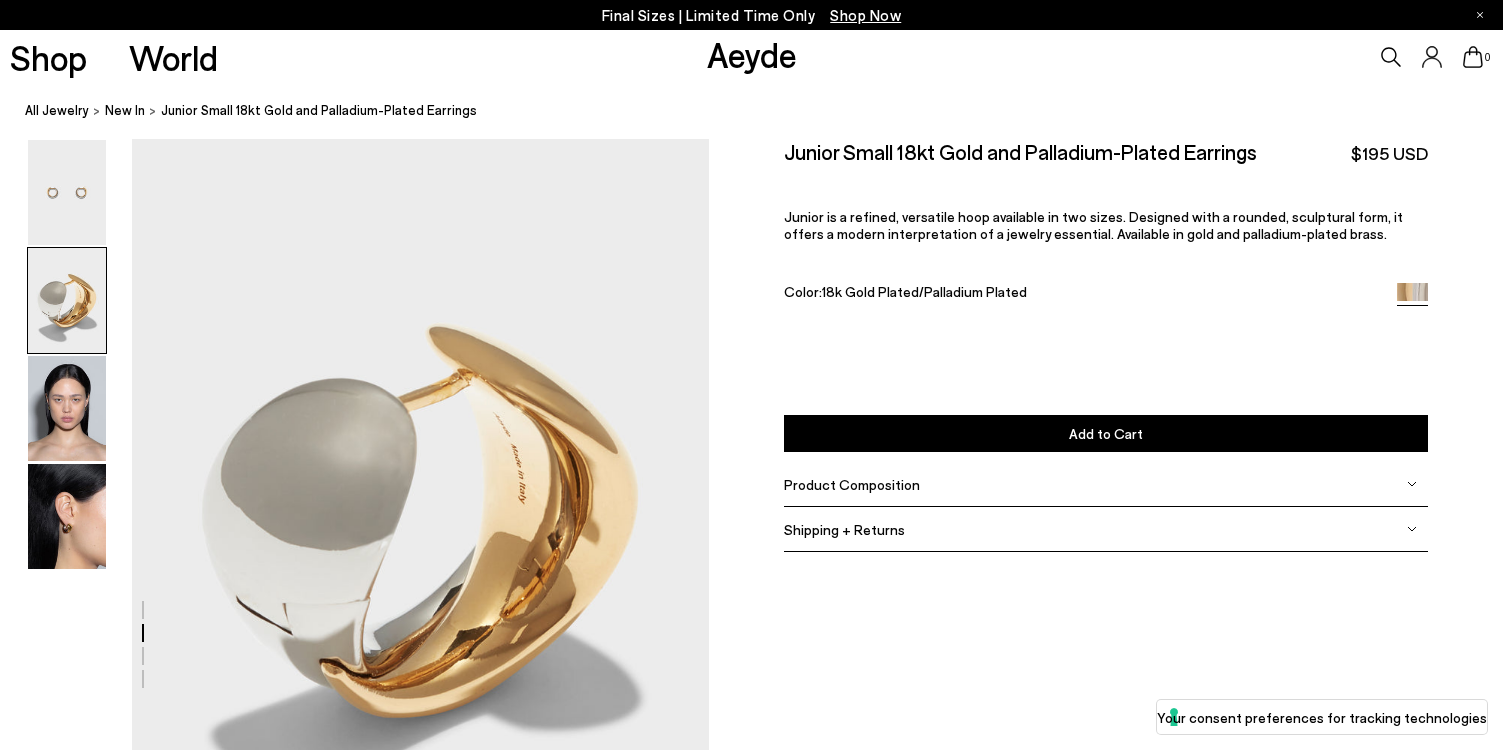 scroll, scrollTop: 616, scrollLeft: 0, axis: vertical 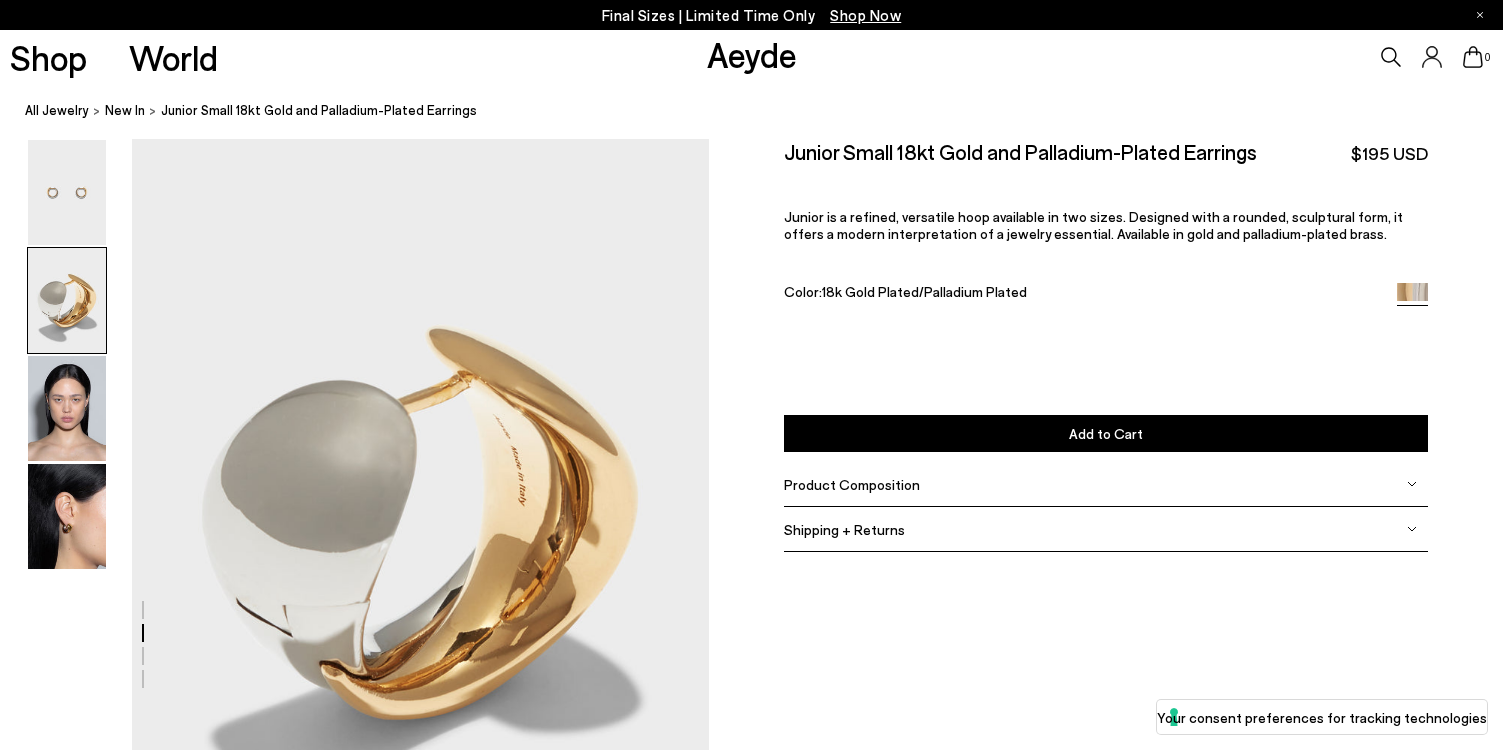 click at bounding box center [67, 300] 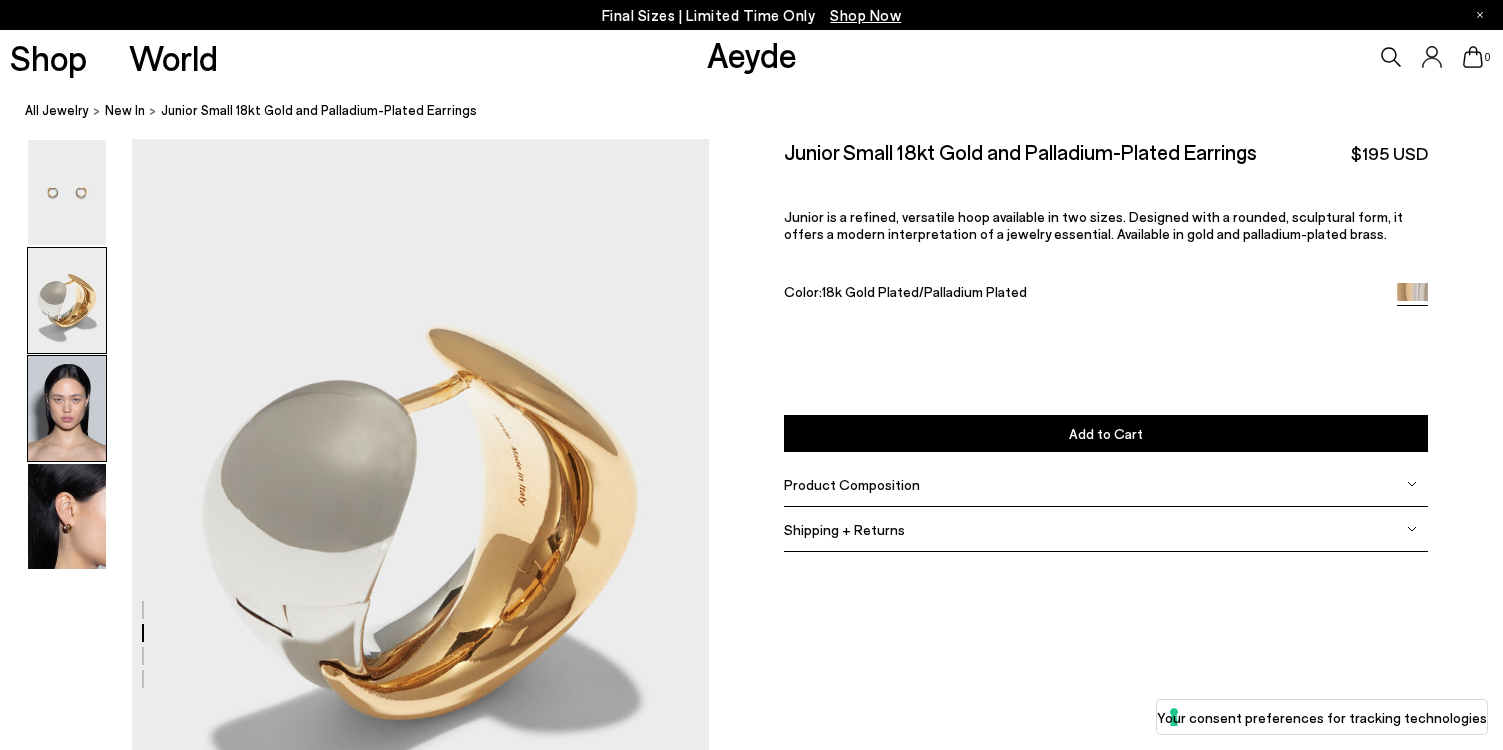 click at bounding box center (67, 408) 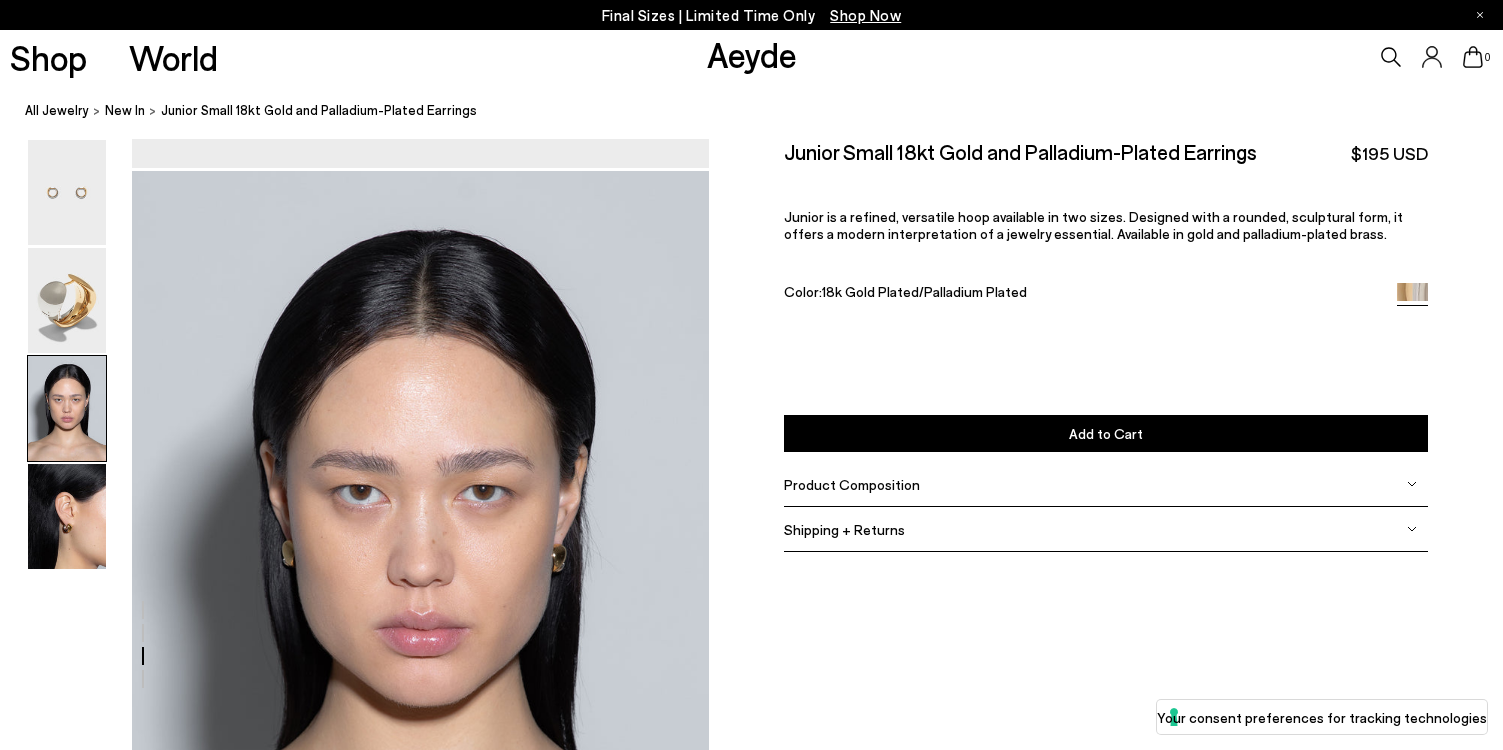 scroll, scrollTop: 1388, scrollLeft: 0, axis: vertical 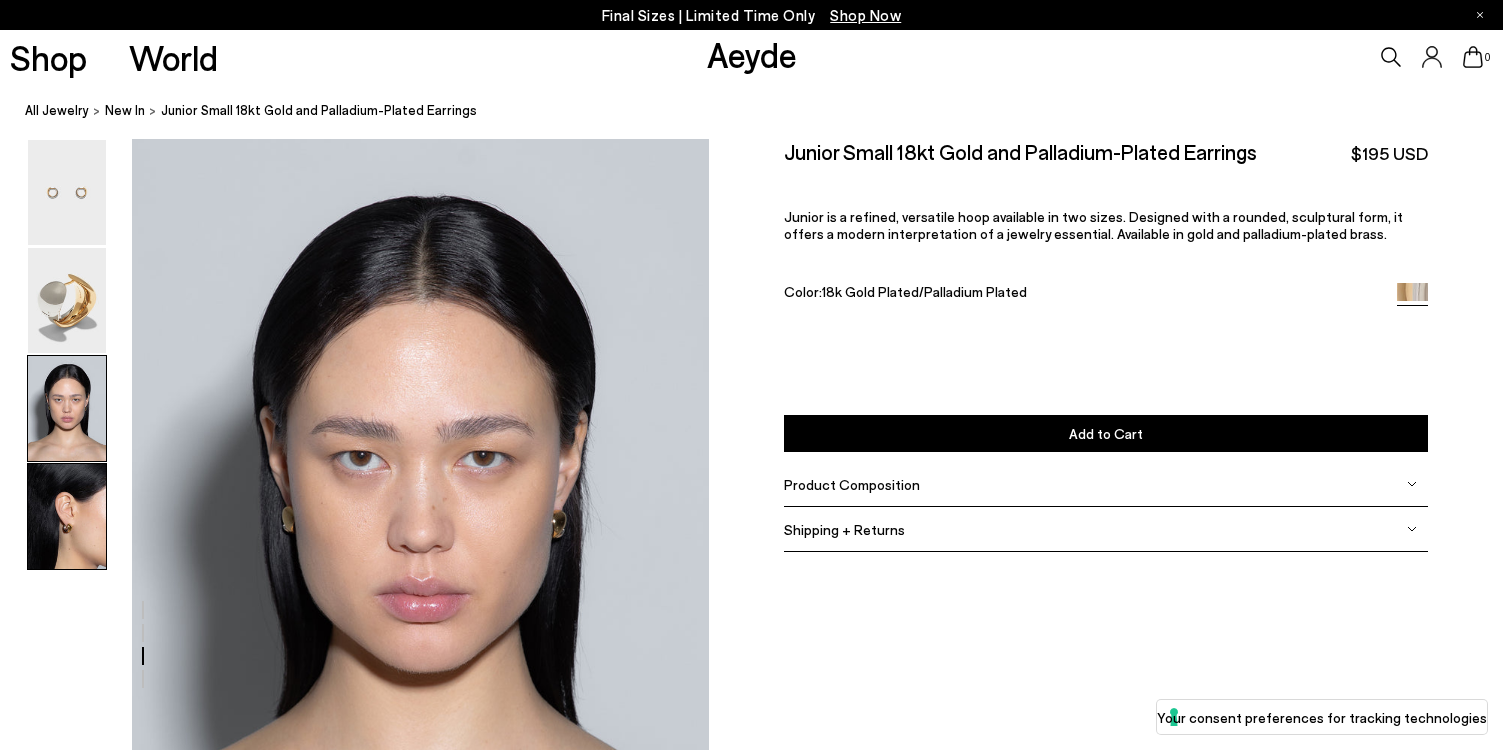 click at bounding box center [67, 516] 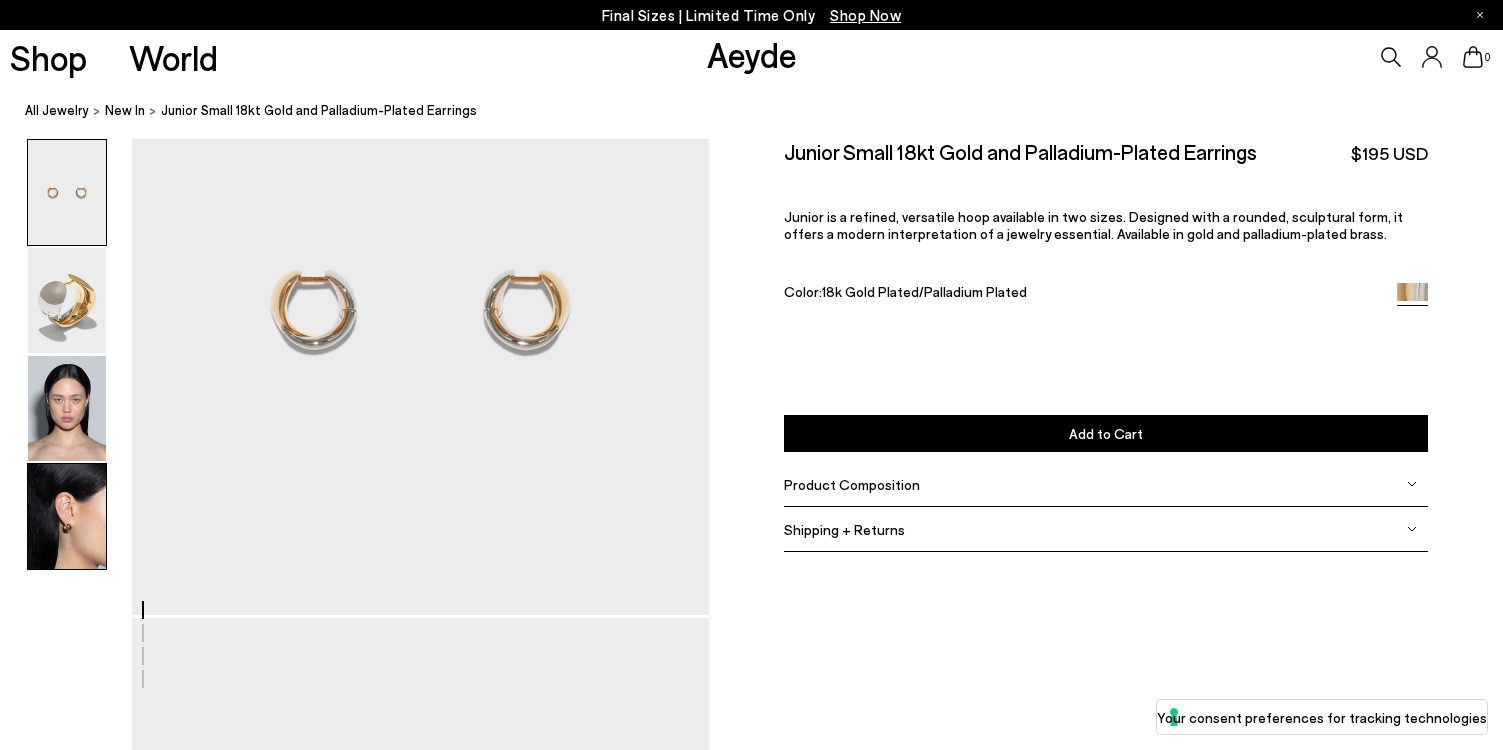 scroll, scrollTop: 0, scrollLeft: 0, axis: both 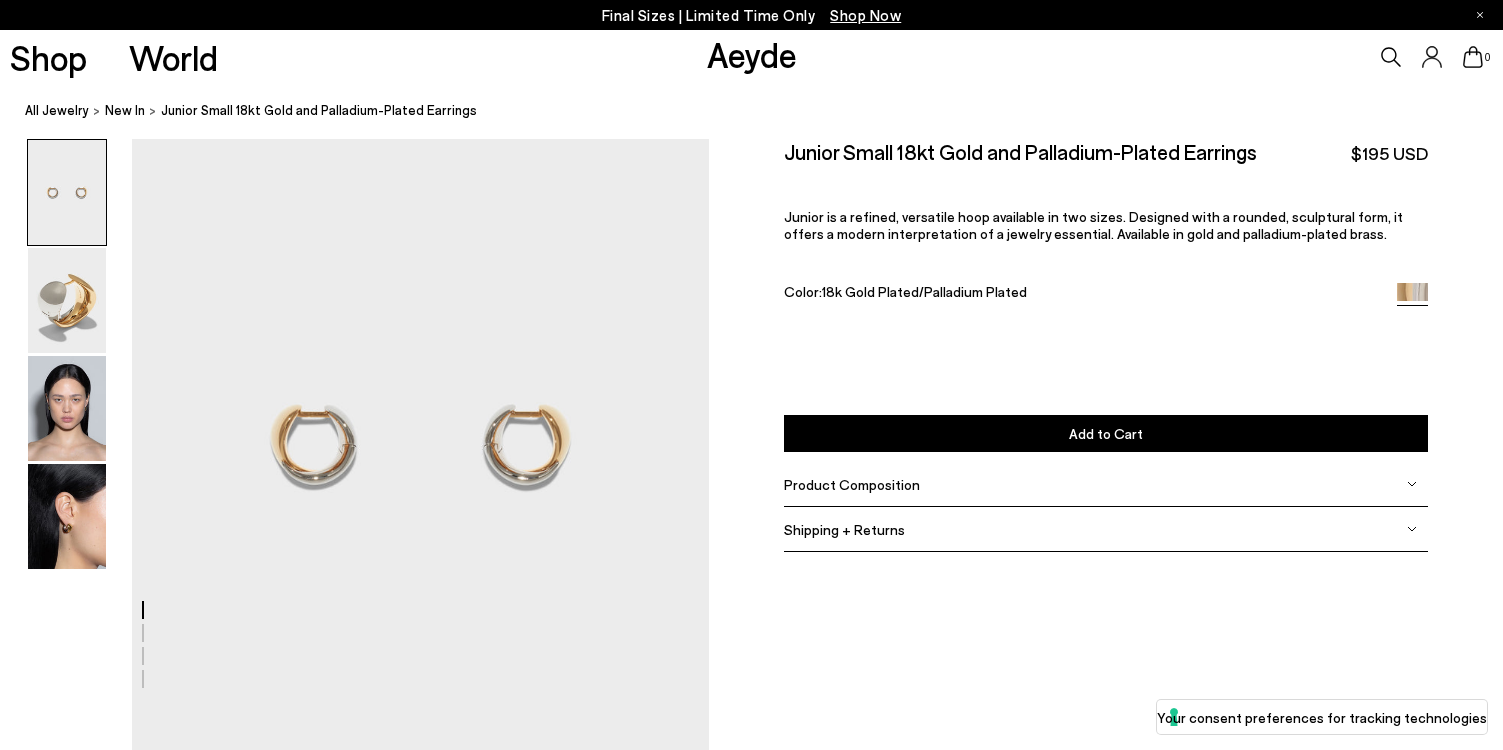 click at bounding box center [354, 1603] 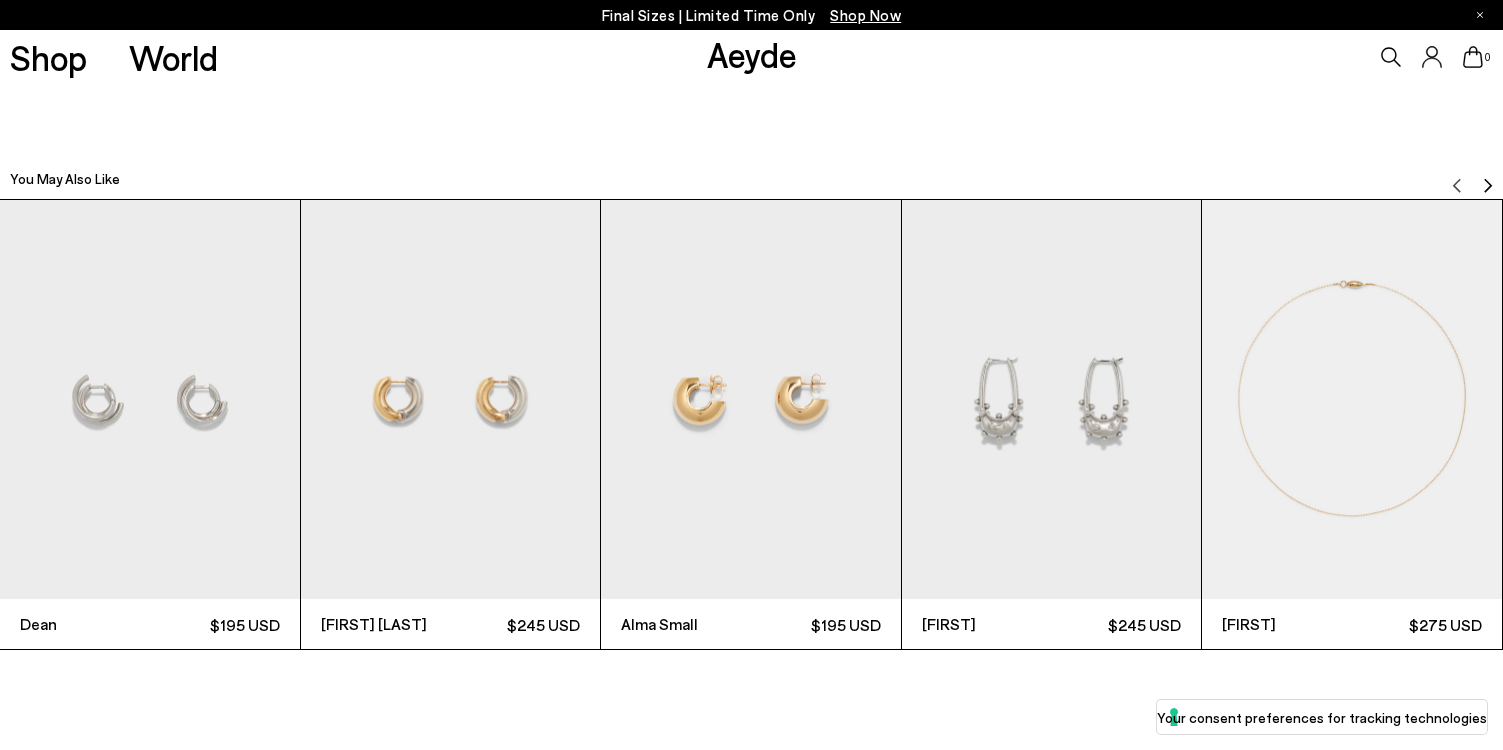 scroll, scrollTop: 2890, scrollLeft: 0, axis: vertical 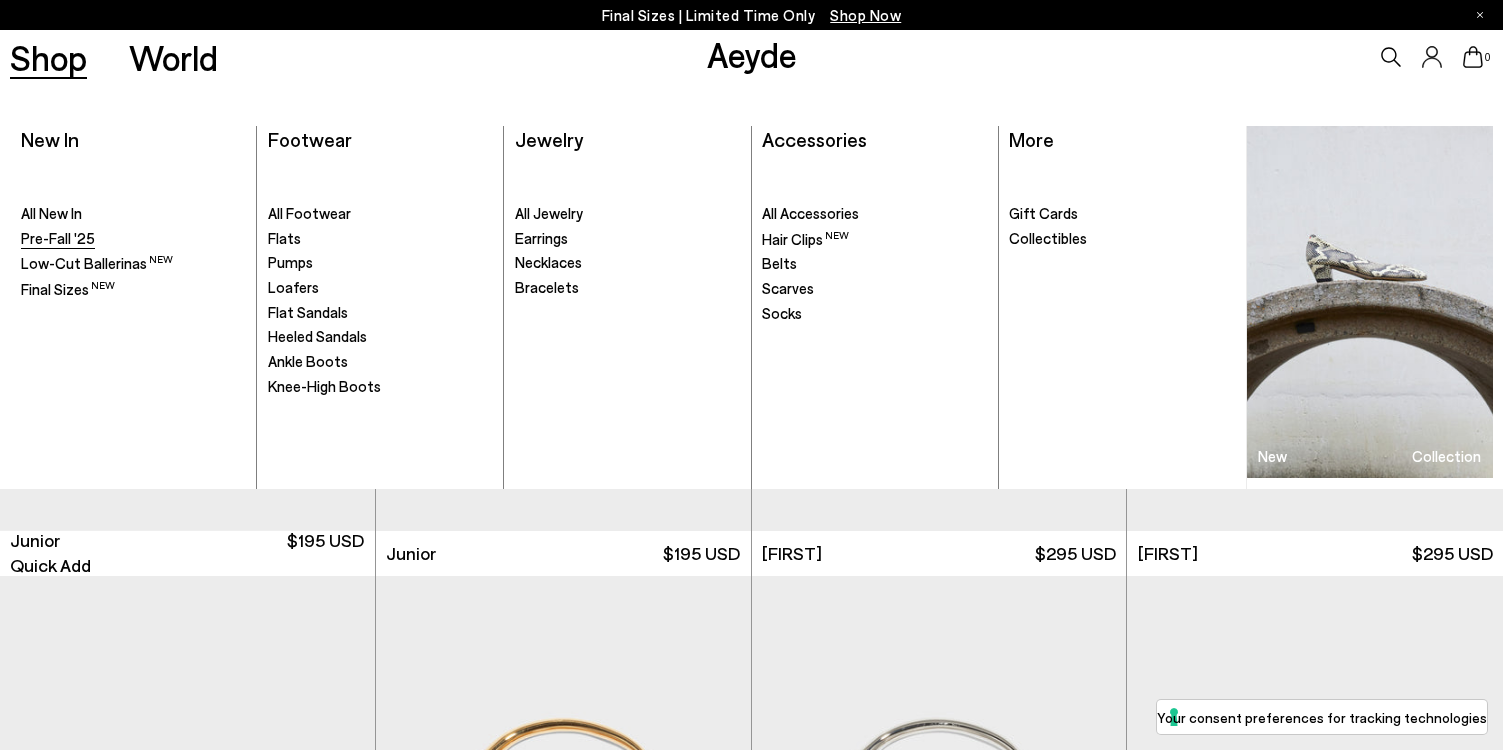 click on "Pre-Fall '25" at bounding box center (58, 238) 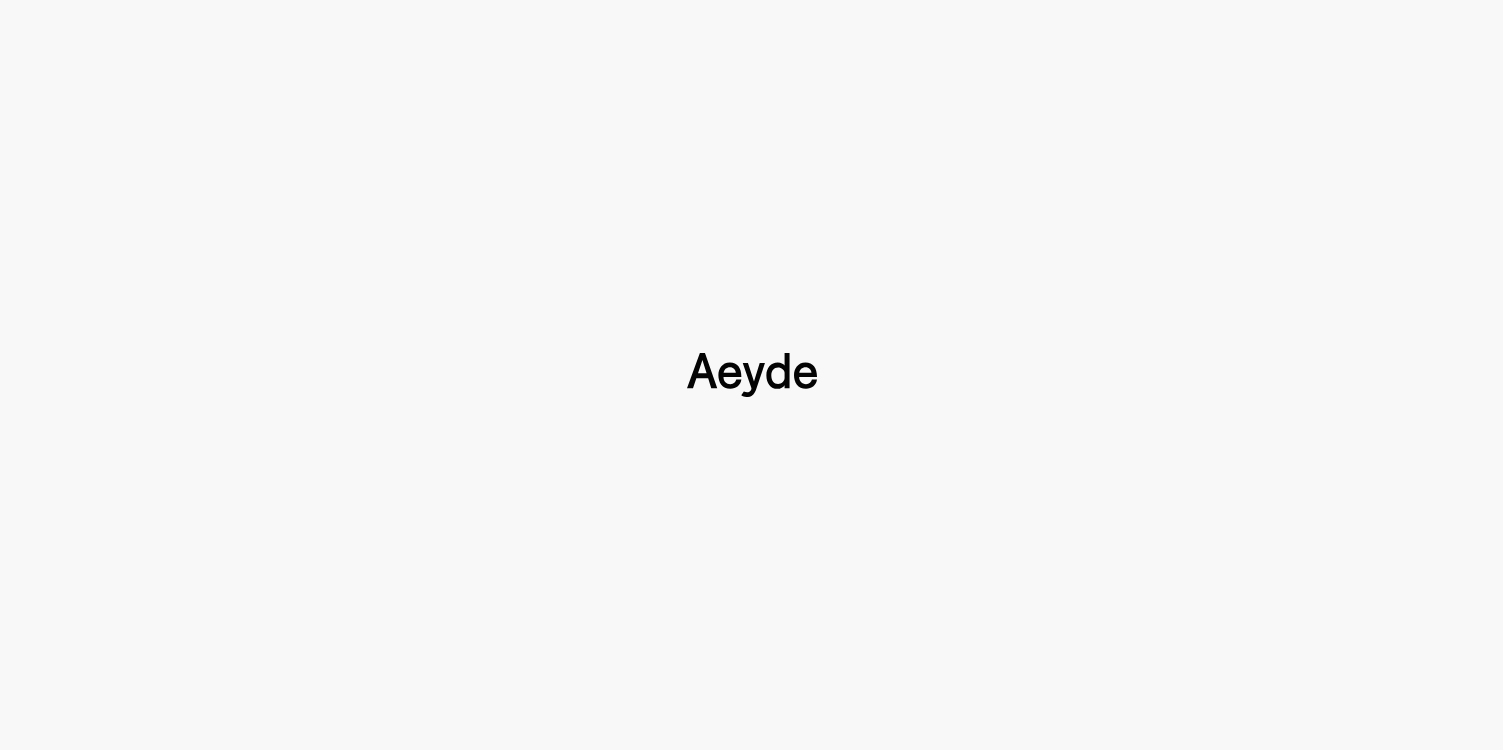 type 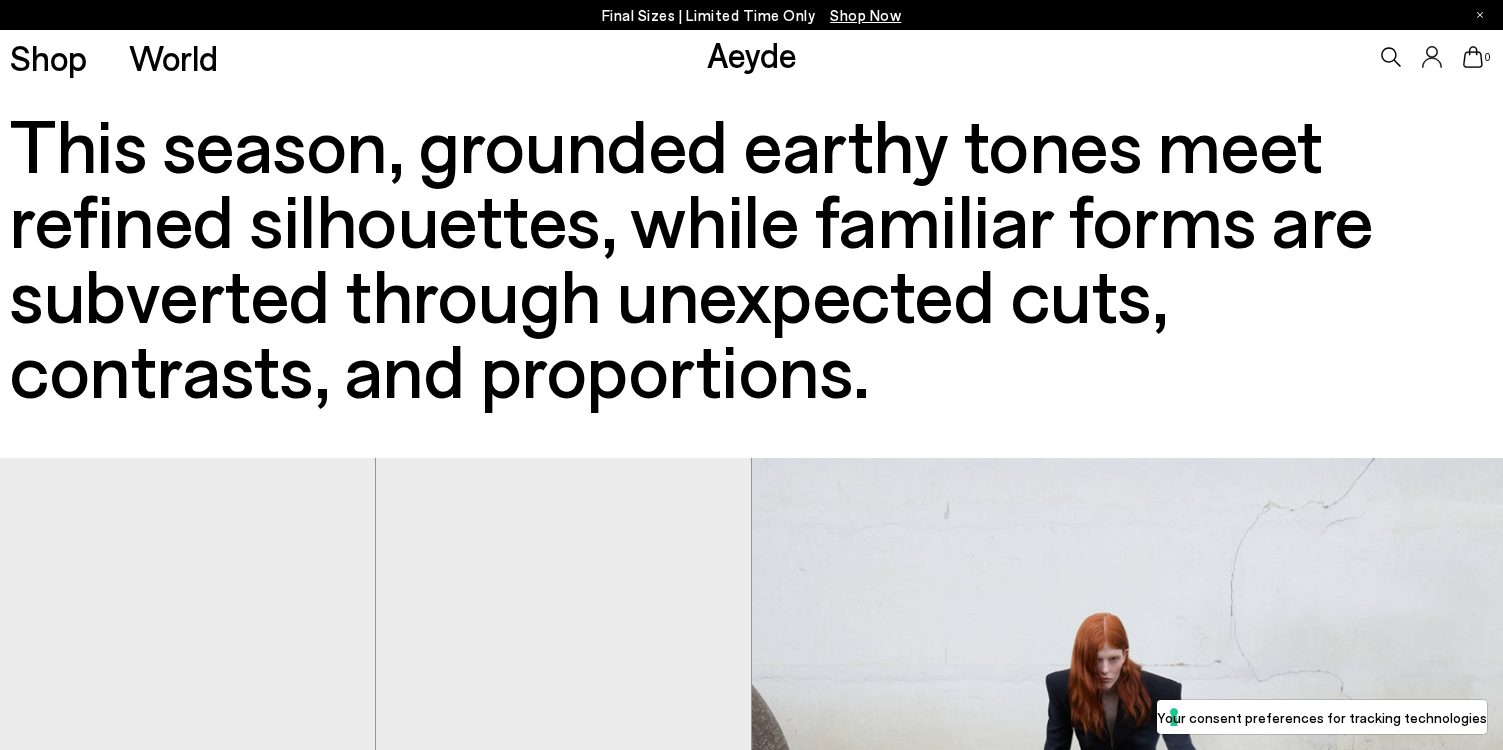 scroll, scrollTop: 0, scrollLeft: 0, axis: both 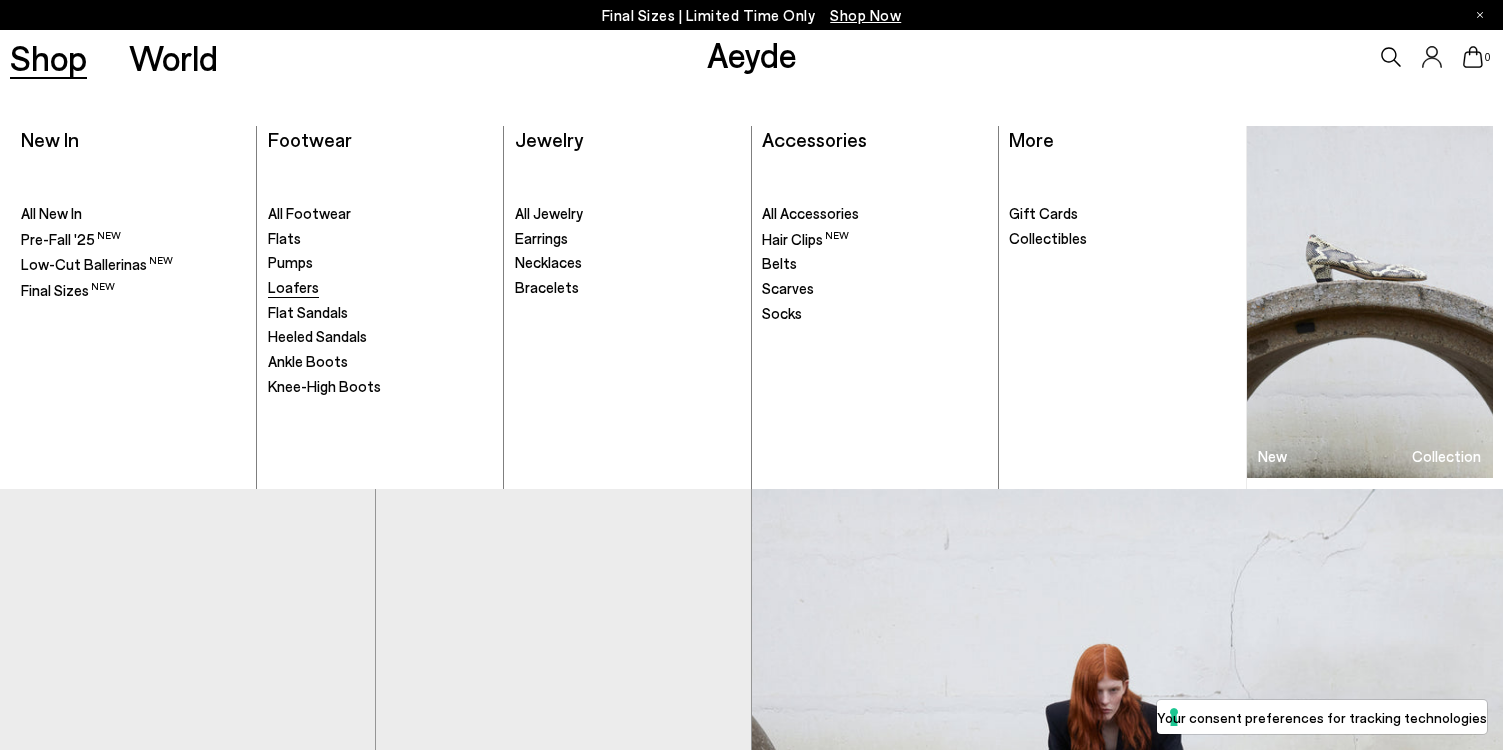 click on "Loafers" at bounding box center (293, 287) 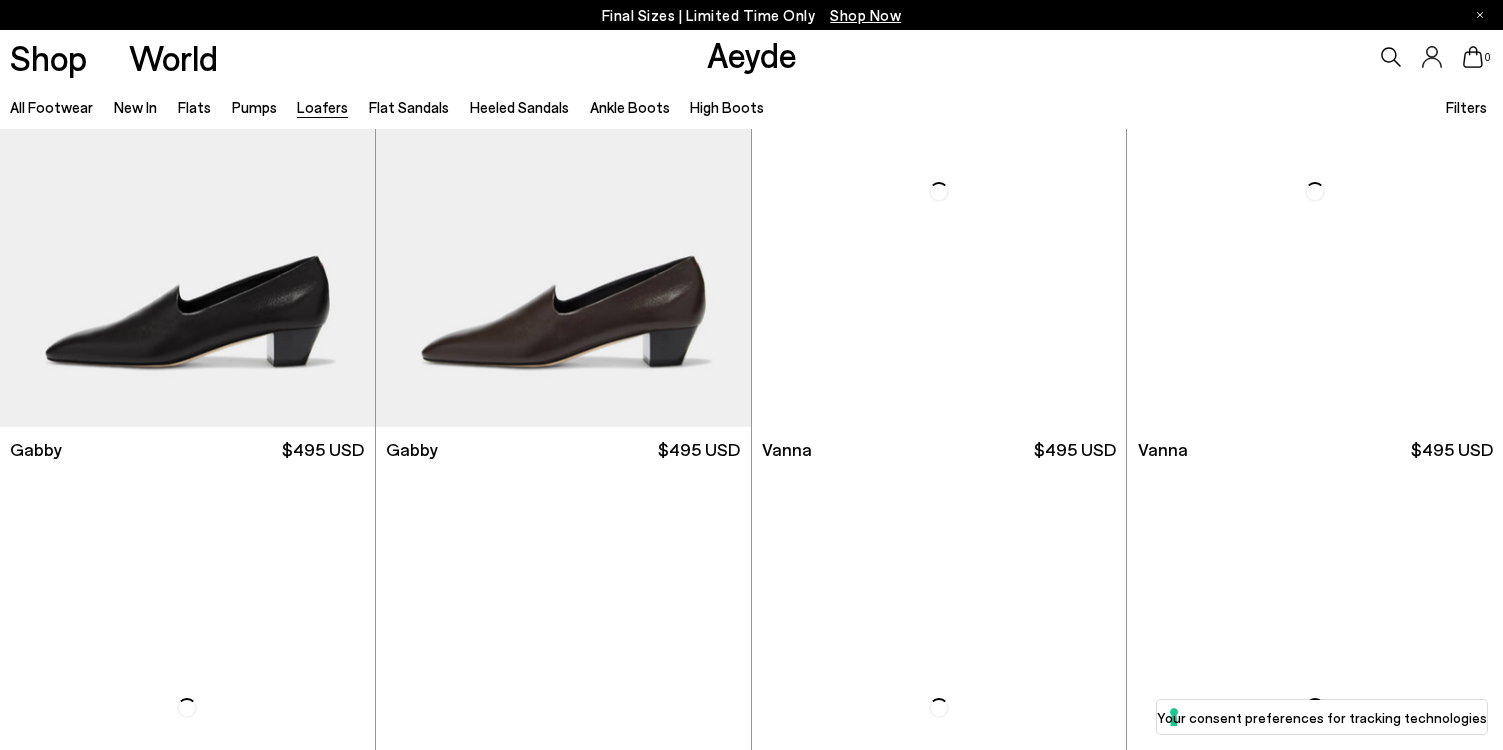 scroll, scrollTop: 0, scrollLeft: 0, axis: both 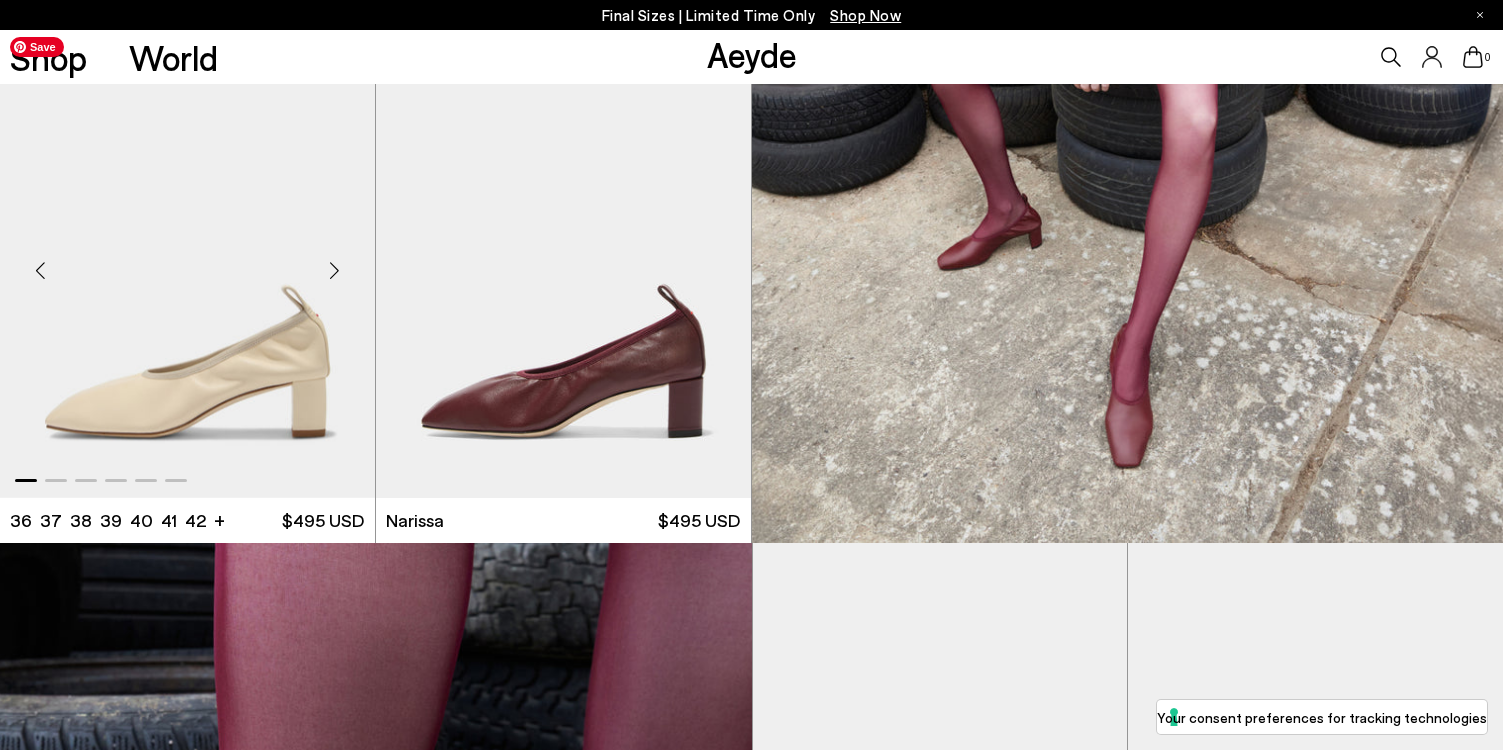 click at bounding box center [187, 262] 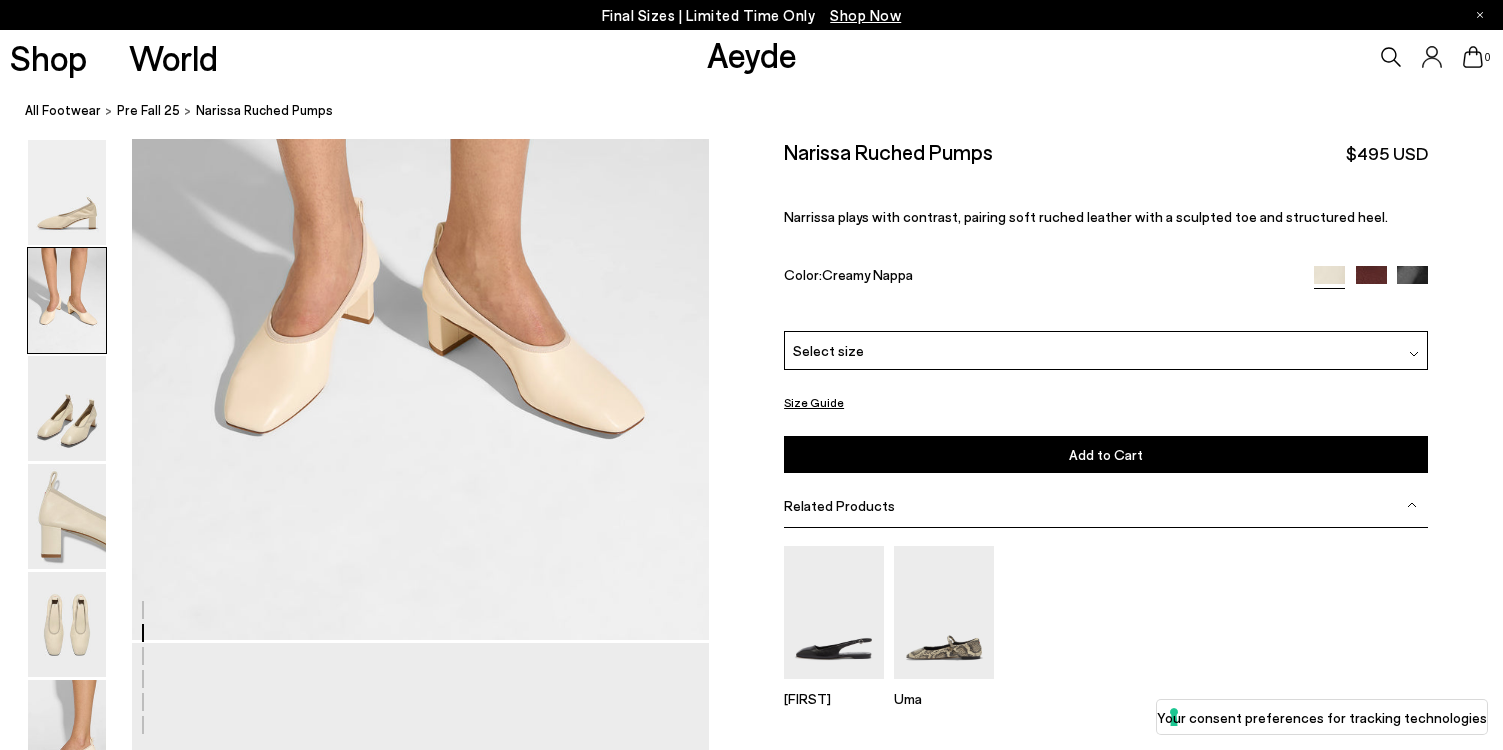 scroll, scrollTop: 878, scrollLeft: 0, axis: vertical 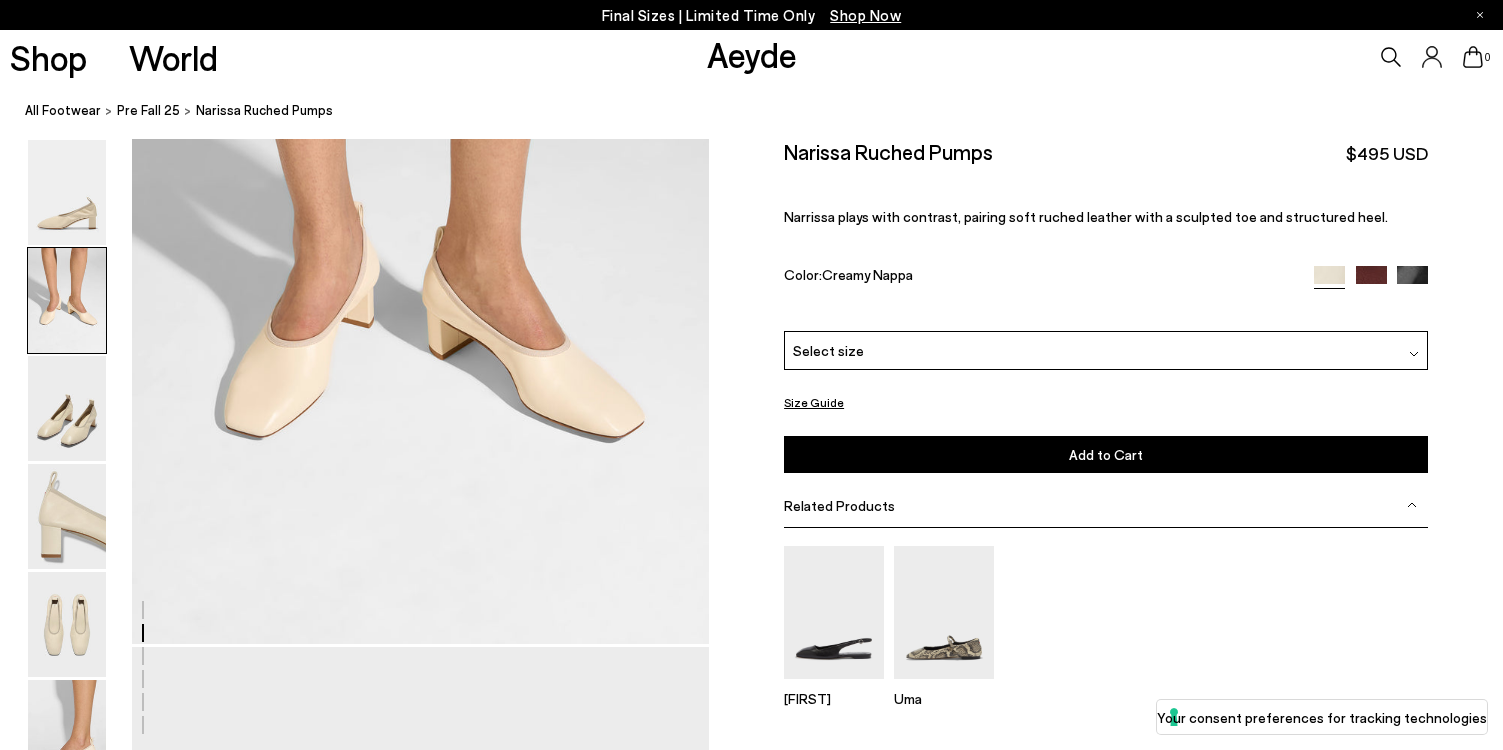 click at bounding box center (1412, 281) 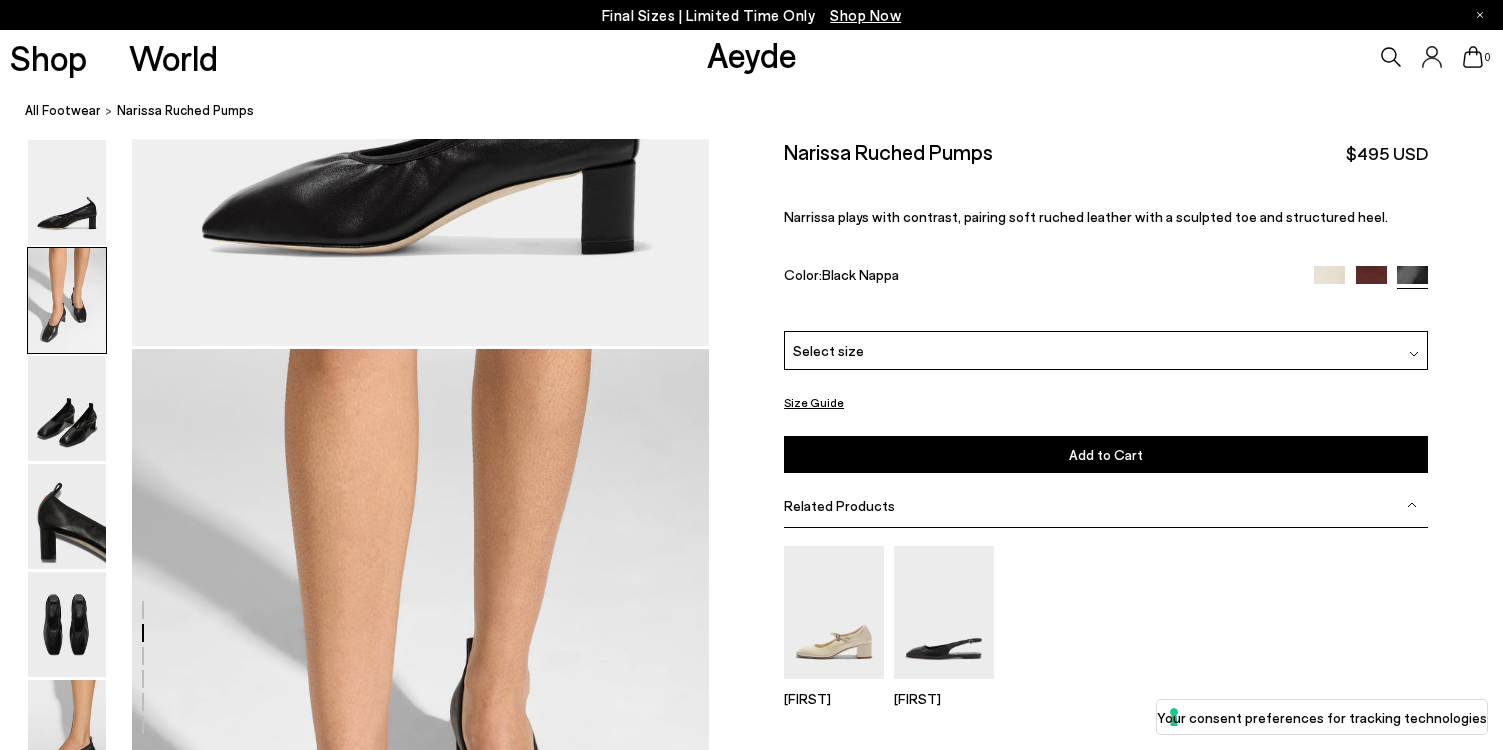 scroll, scrollTop: 0, scrollLeft: 0, axis: both 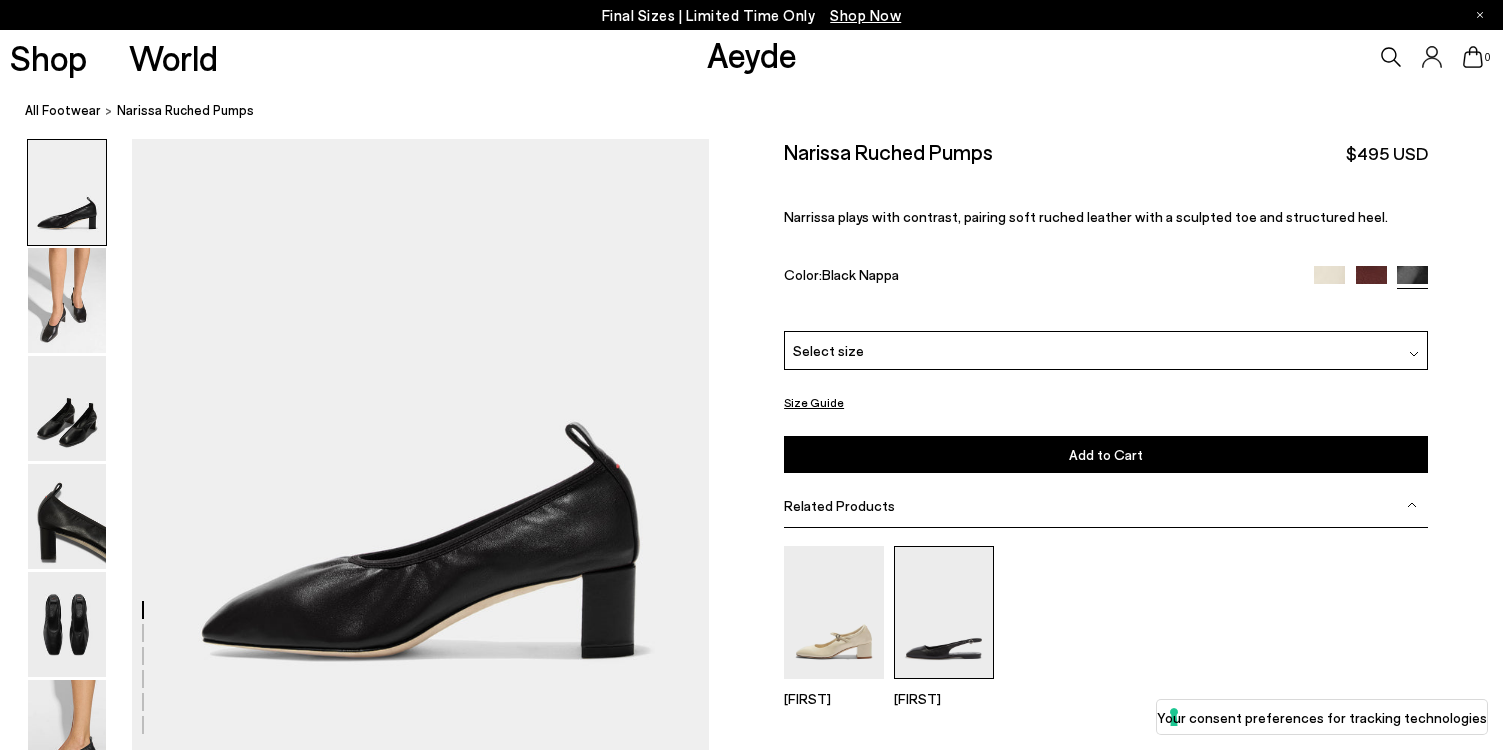click at bounding box center [944, 612] 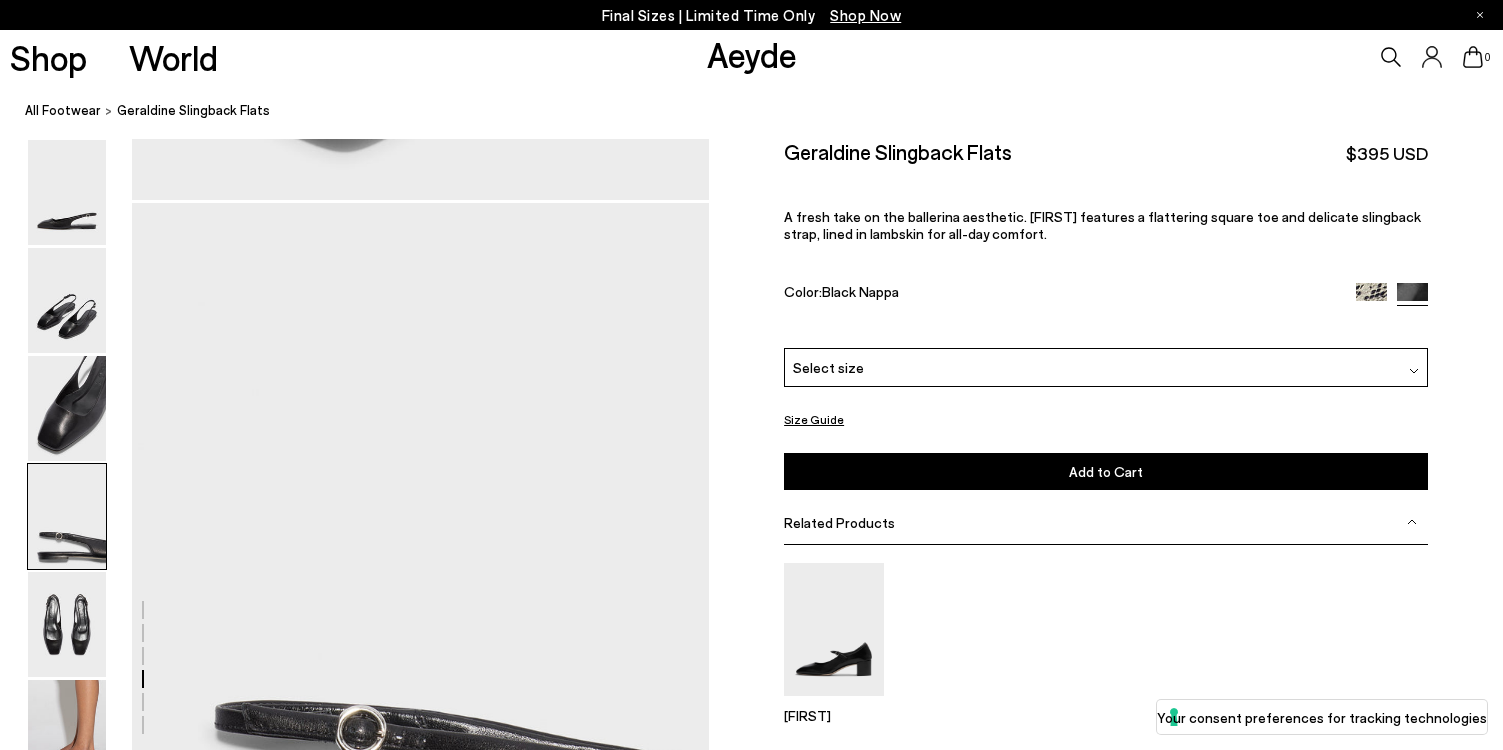 scroll, scrollTop: 2094, scrollLeft: 0, axis: vertical 